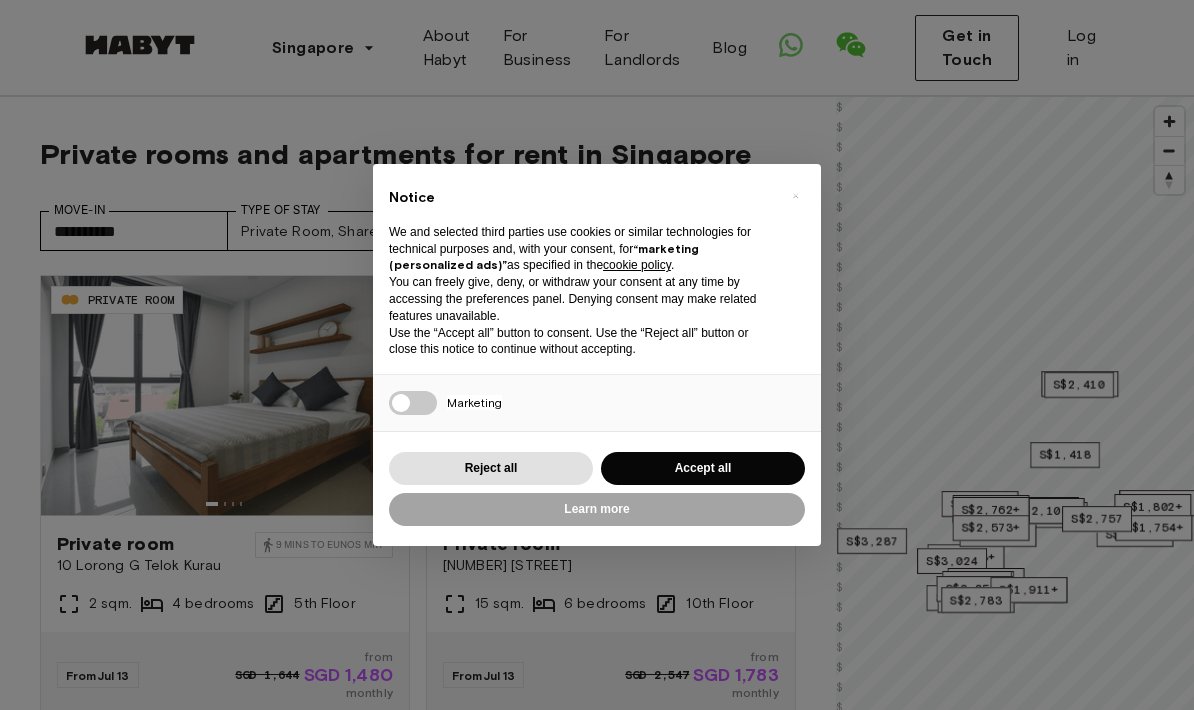 scroll, scrollTop: 0, scrollLeft: 0, axis: both 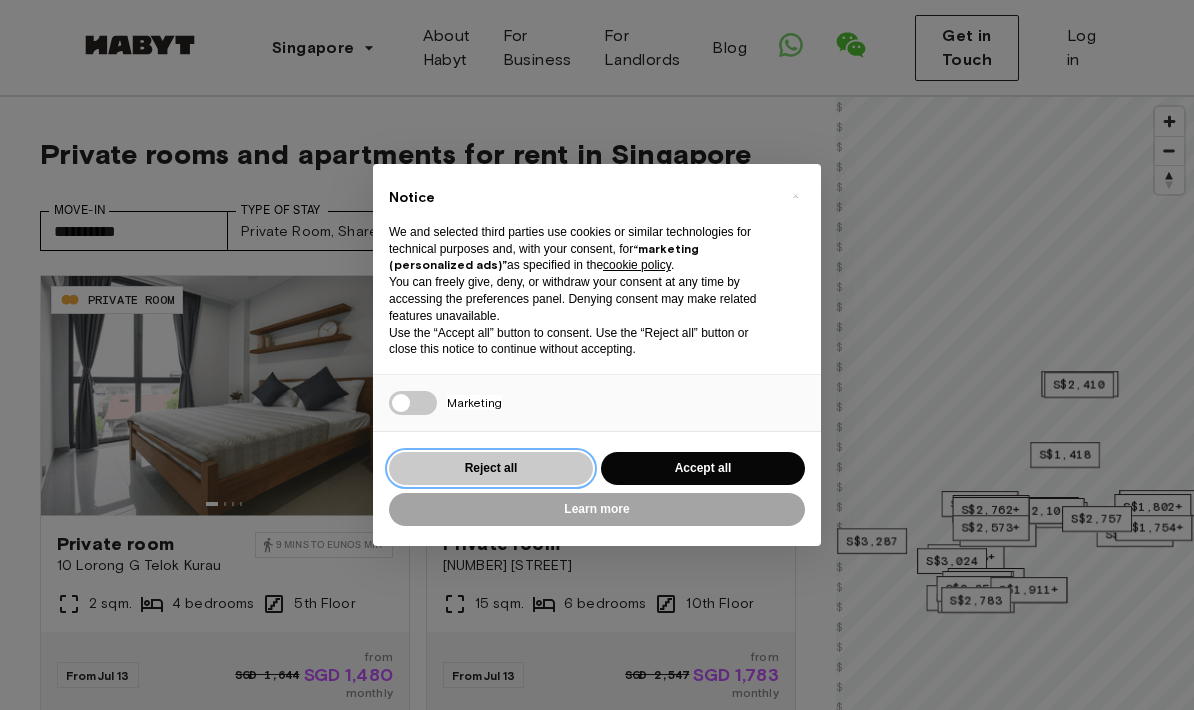 click on "Reject all" at bounding box center (491, 468) 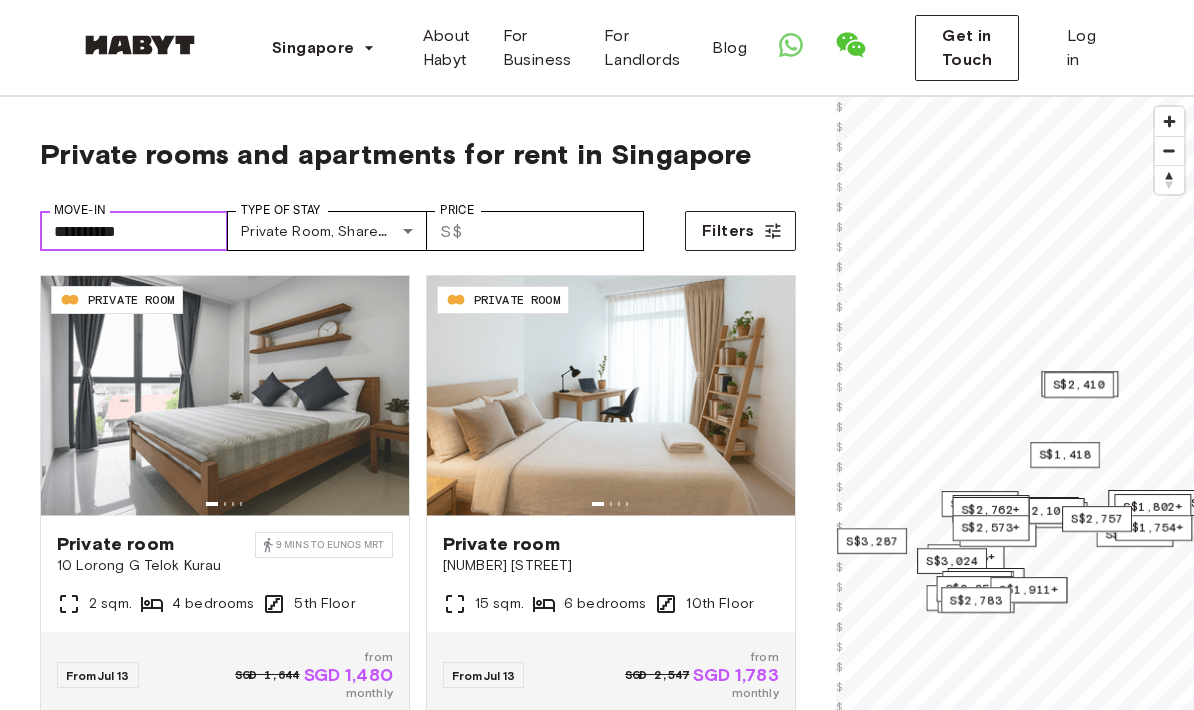 click on "**********" at bounding box center (134, 231) 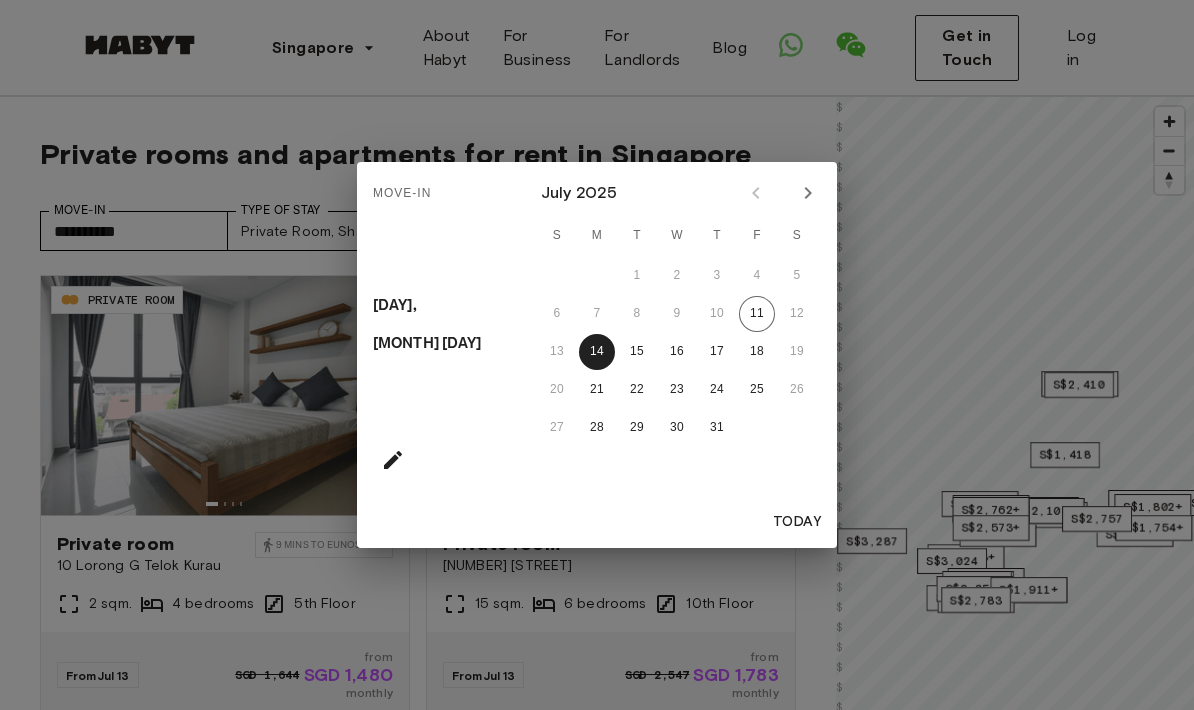 click 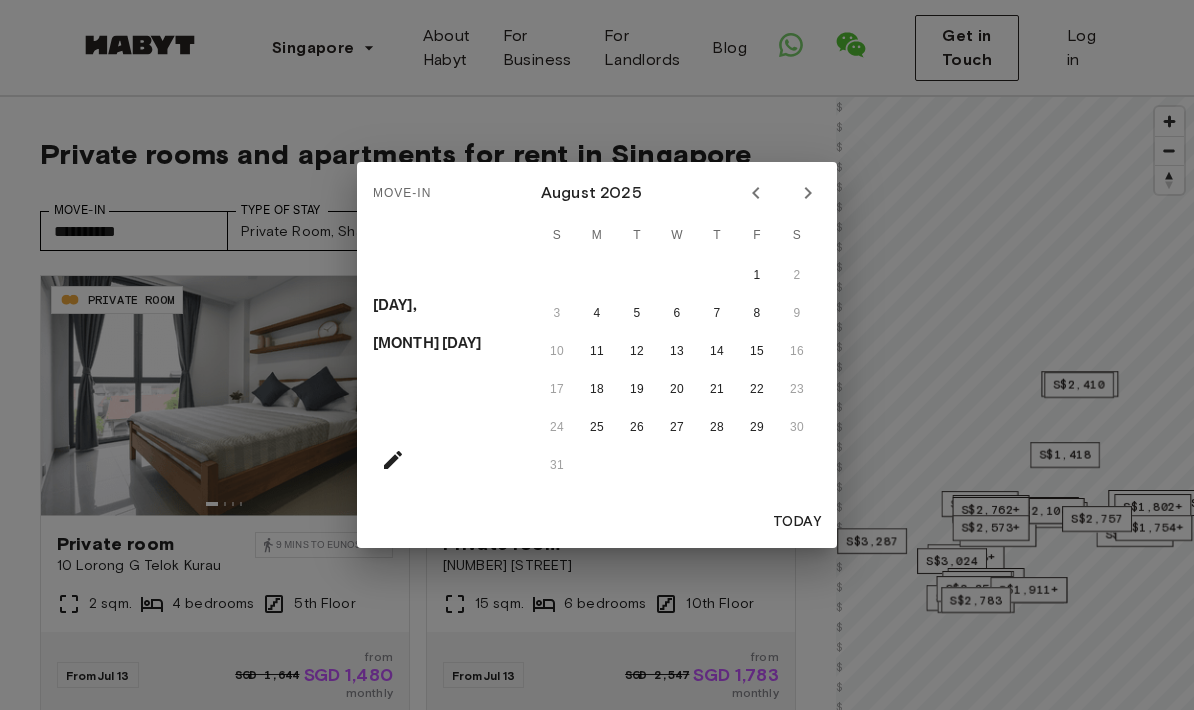 click on "1 2" at bounding box center (677, 276) 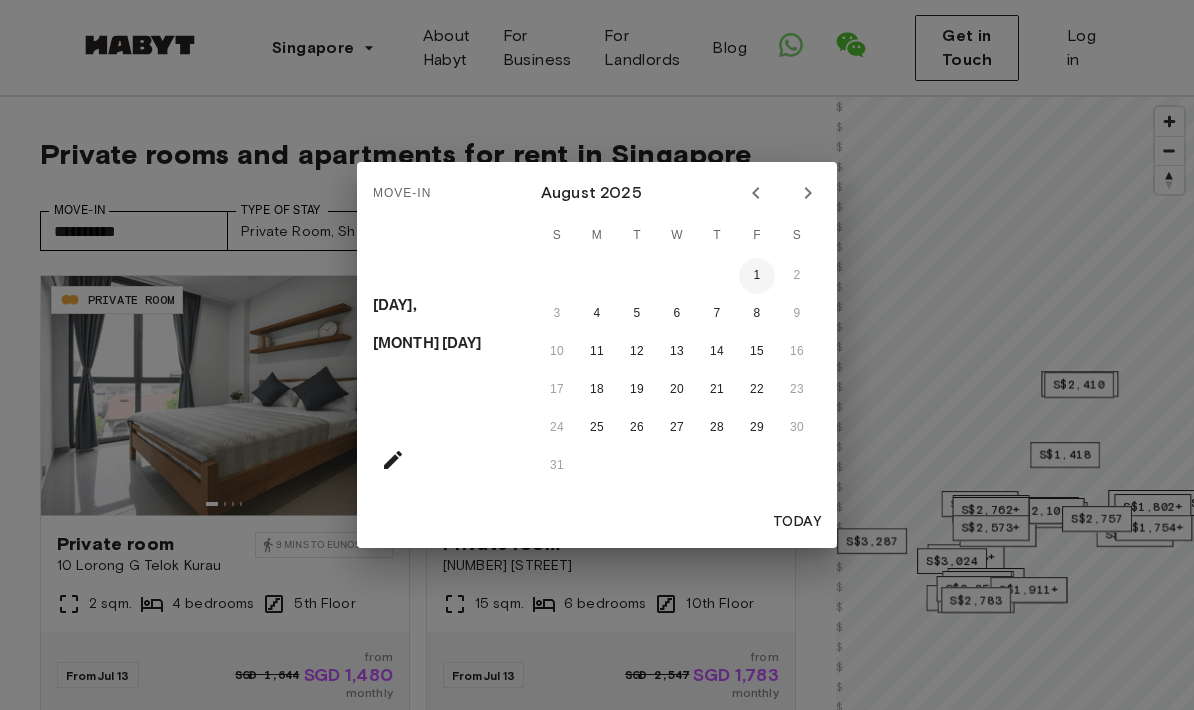 click on "1" at bounding box center [757, 276] 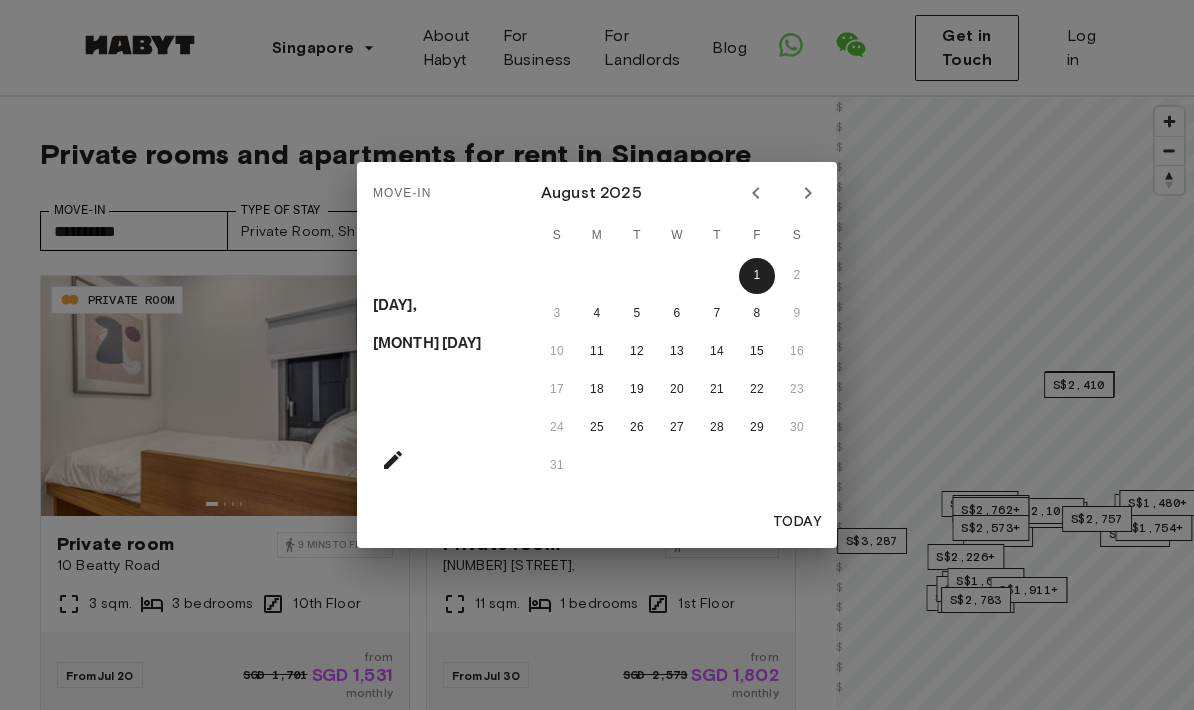 click on "Move-In Fri, Aug 1 August 2025 S M T W T F S 1 2 3 4 5 6 7 8 9 10 11 12 13 14 15 16 17 18 19 20 21 22 23 24 25 26 27 28 29 30 31 Today" at bounding box center (597, 355) 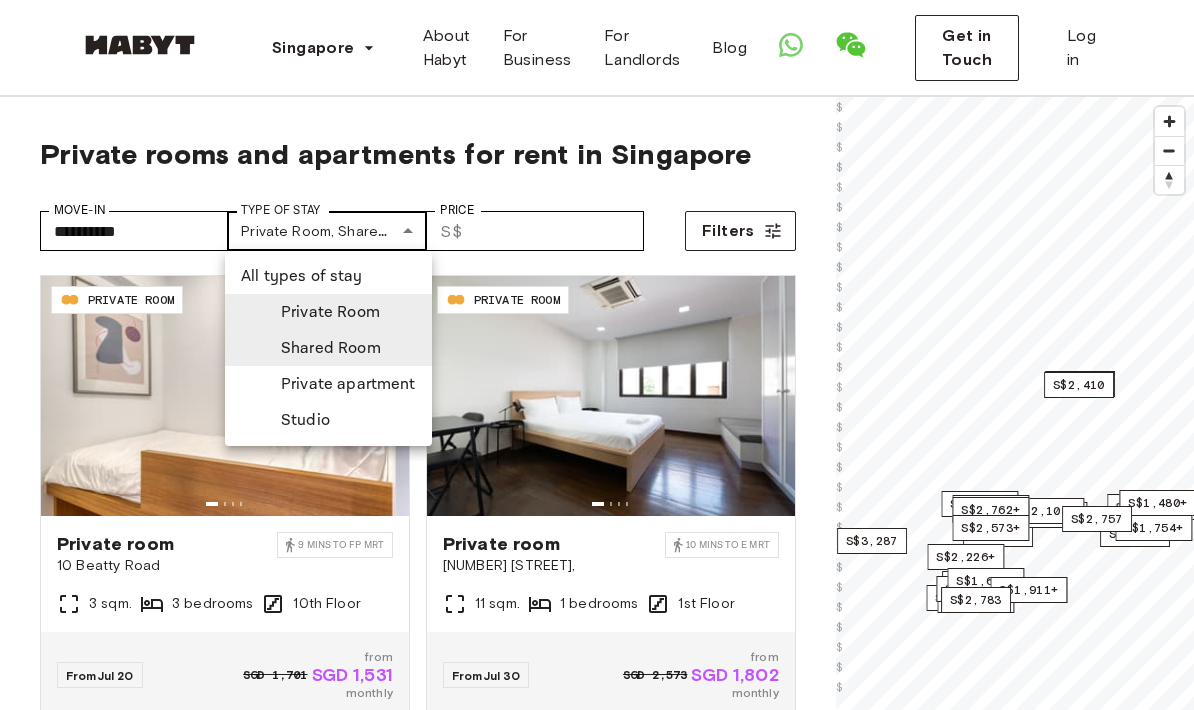 click on "**********" at bounding box center (597, 2403) 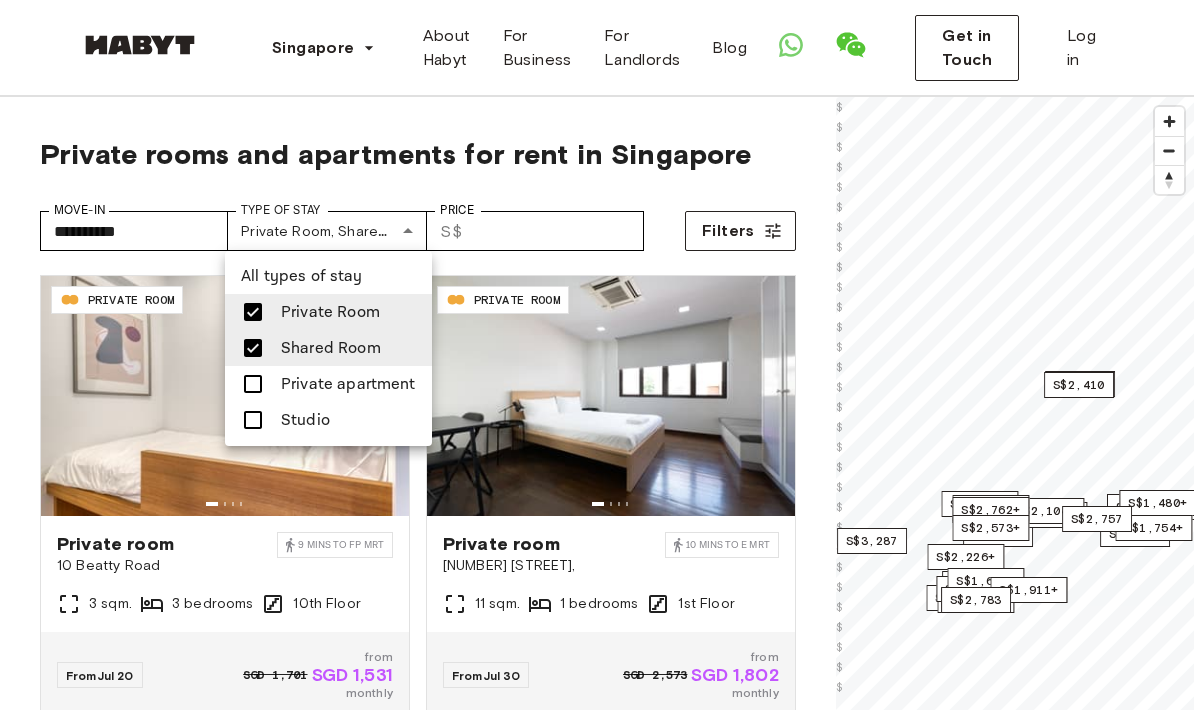 click at bounding box center (597, 355) 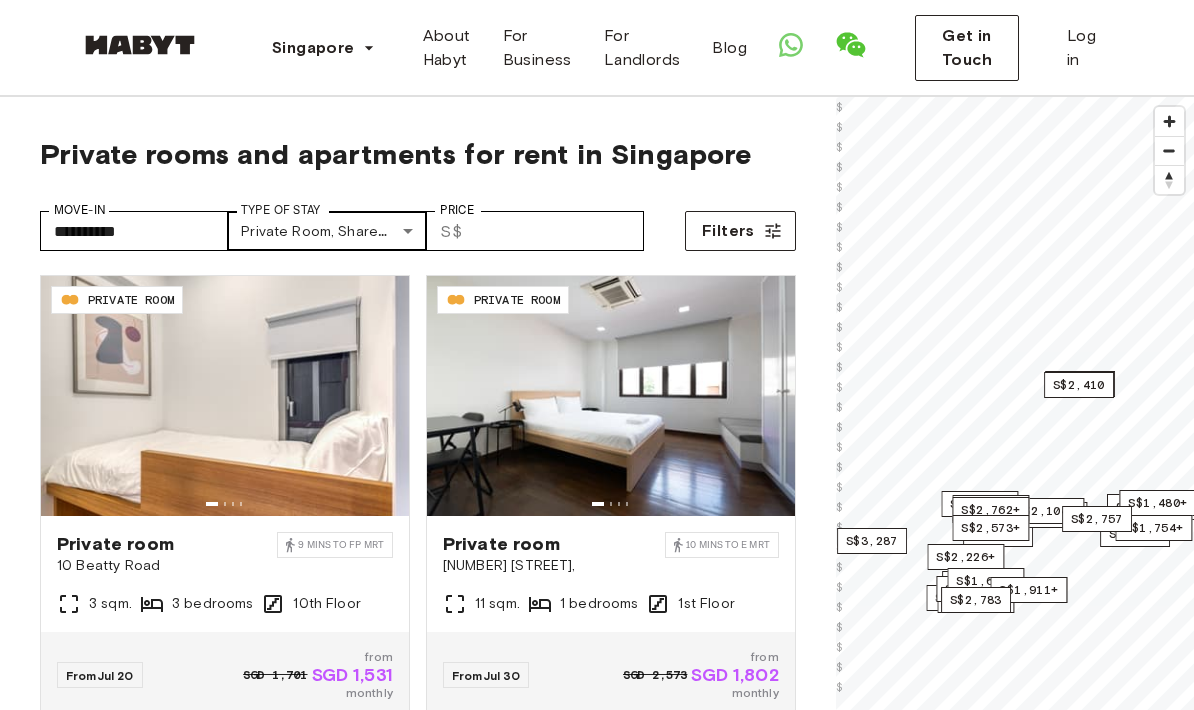 click on "**********" at bounding box center [597, 2403] 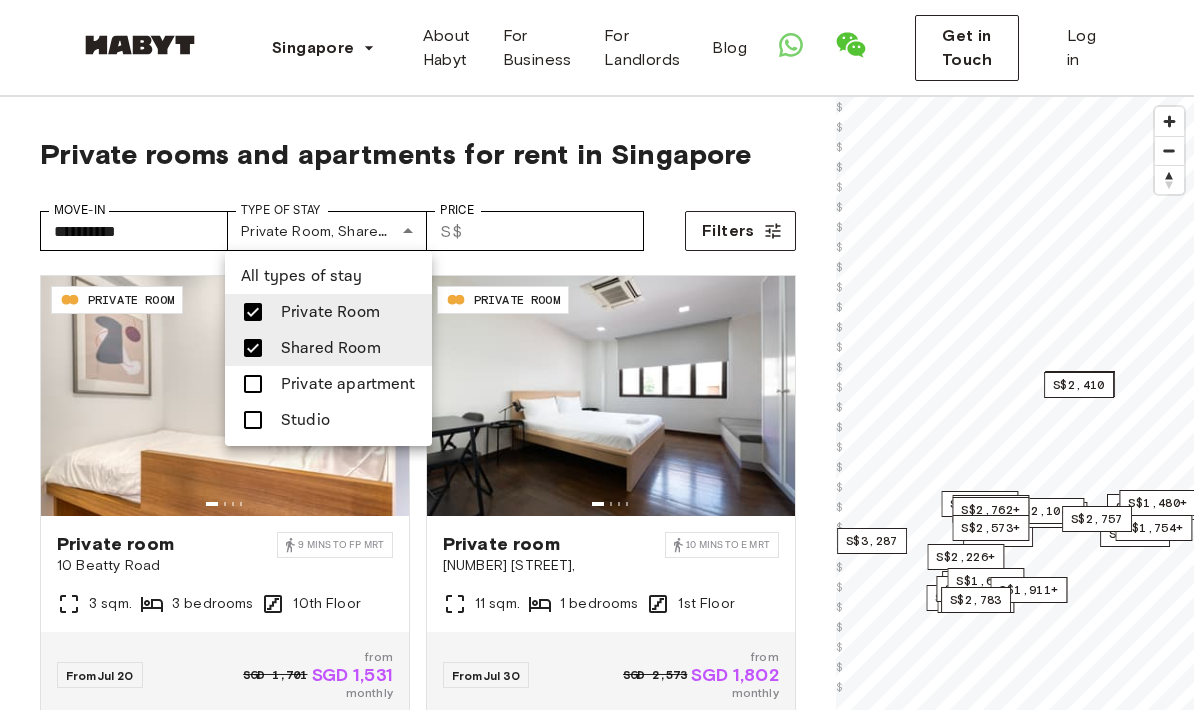 click at bounding box center [253, 420] 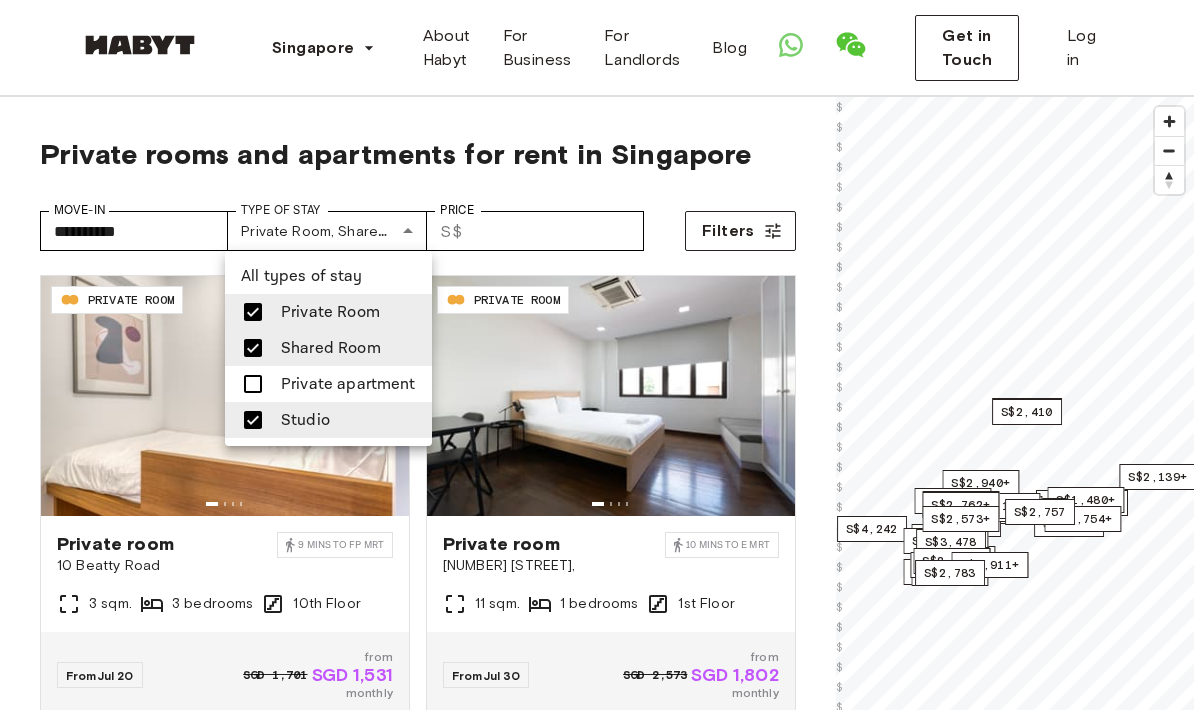 click at bounding box center [597, 355] 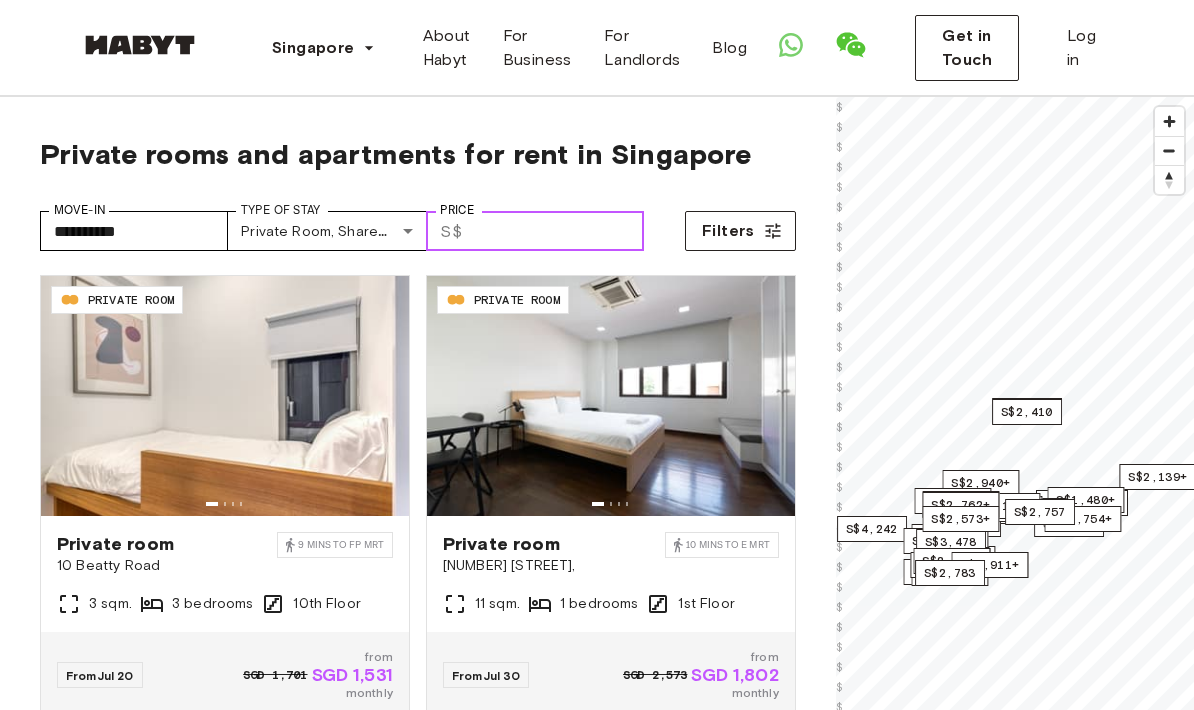 click on "Price" at bounding box center [557, 231] 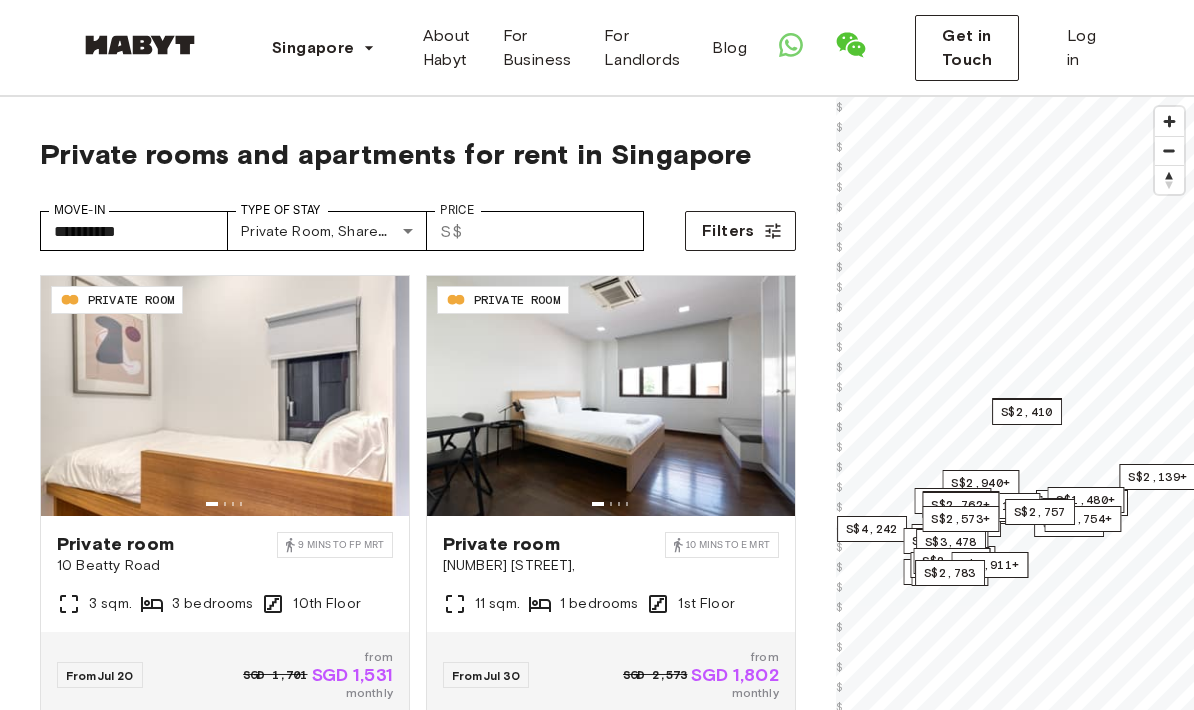 click on "**********" at bounding box center (418, 223) 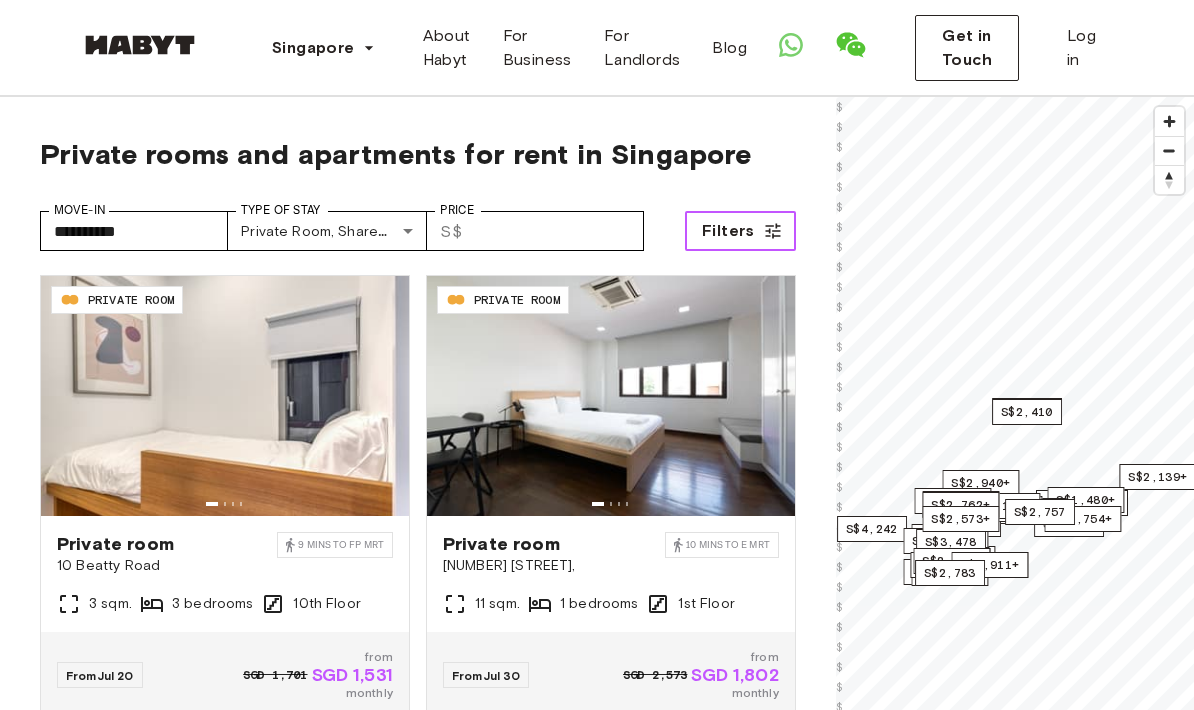 click on "Filters" at bounding box center [740, 231] 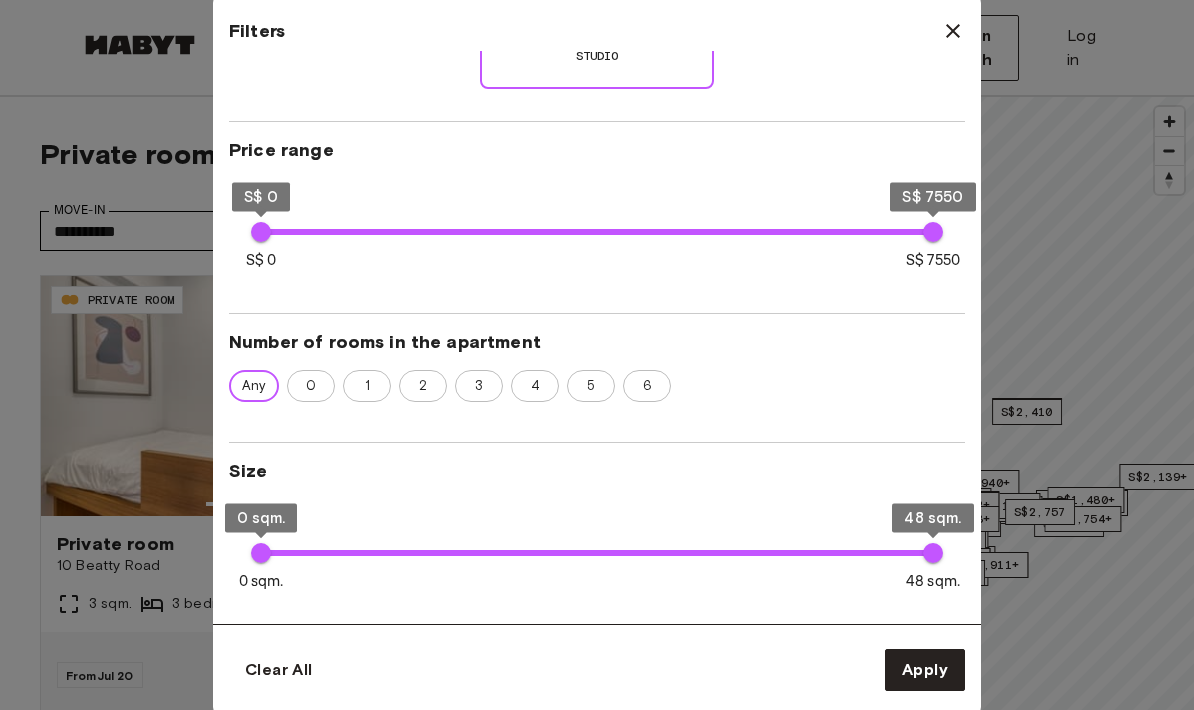 scroll, scrollTop: 349, scrollLeft: 0, axis: vertical 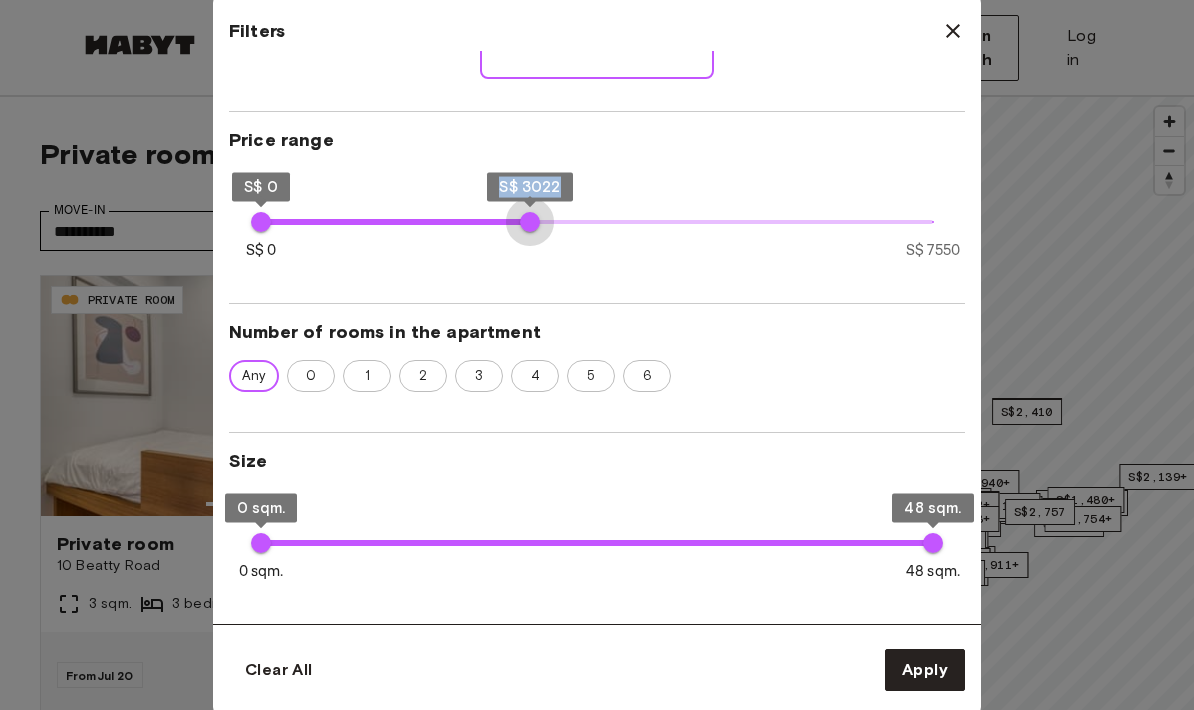 type on "****" 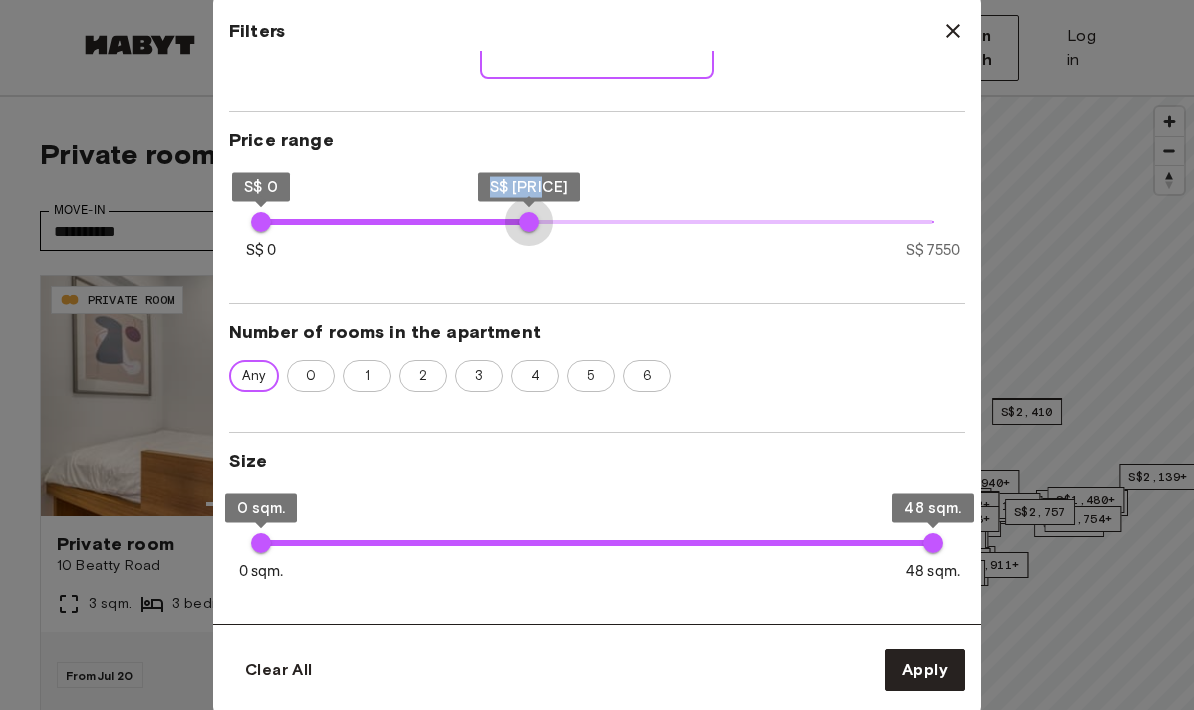 drag, startPoint x: 935, startPoint y: 219, endPoint x: 529, endPoint y: 223, distance: 406.0197 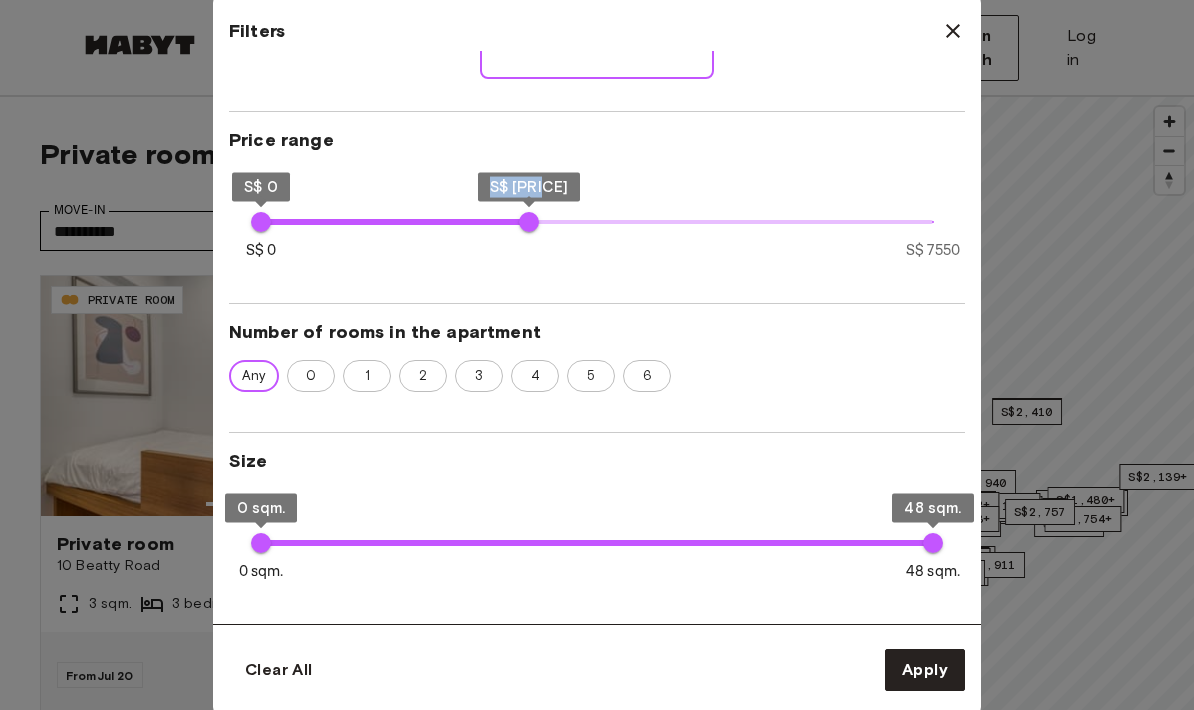 type on "****" 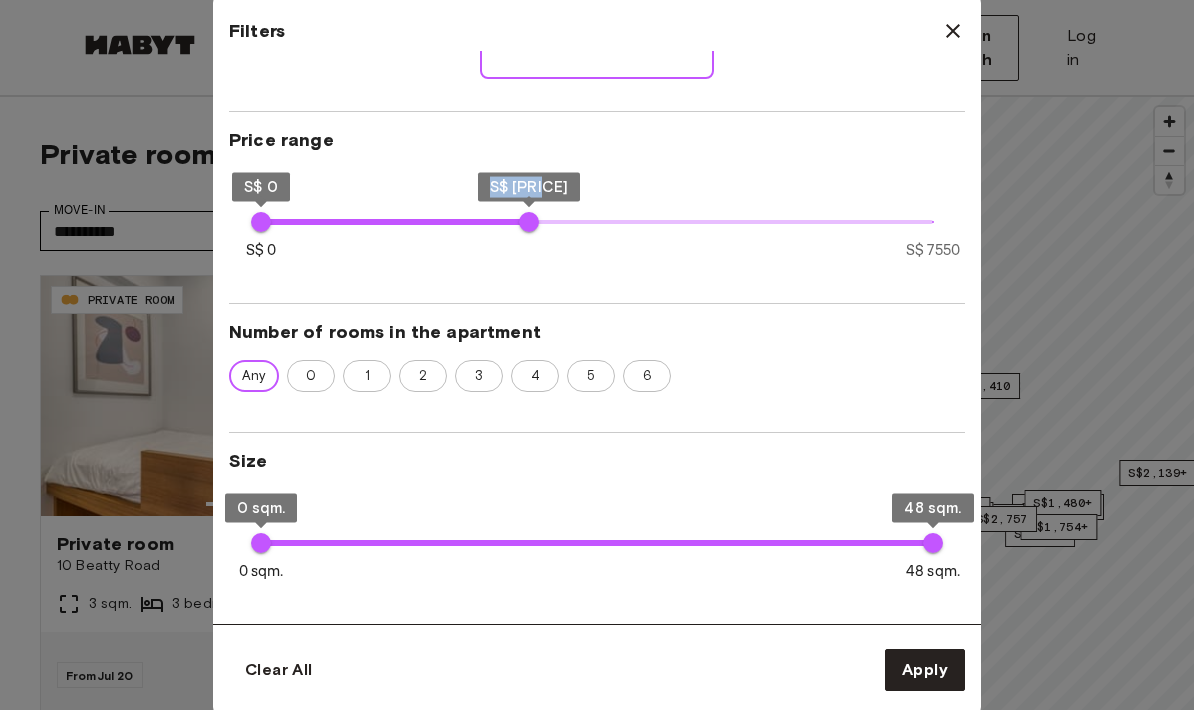 click on "Price range S$ 0 S$ 7550 S$ 0 S$ 3011" at bounding box center (597, 208) 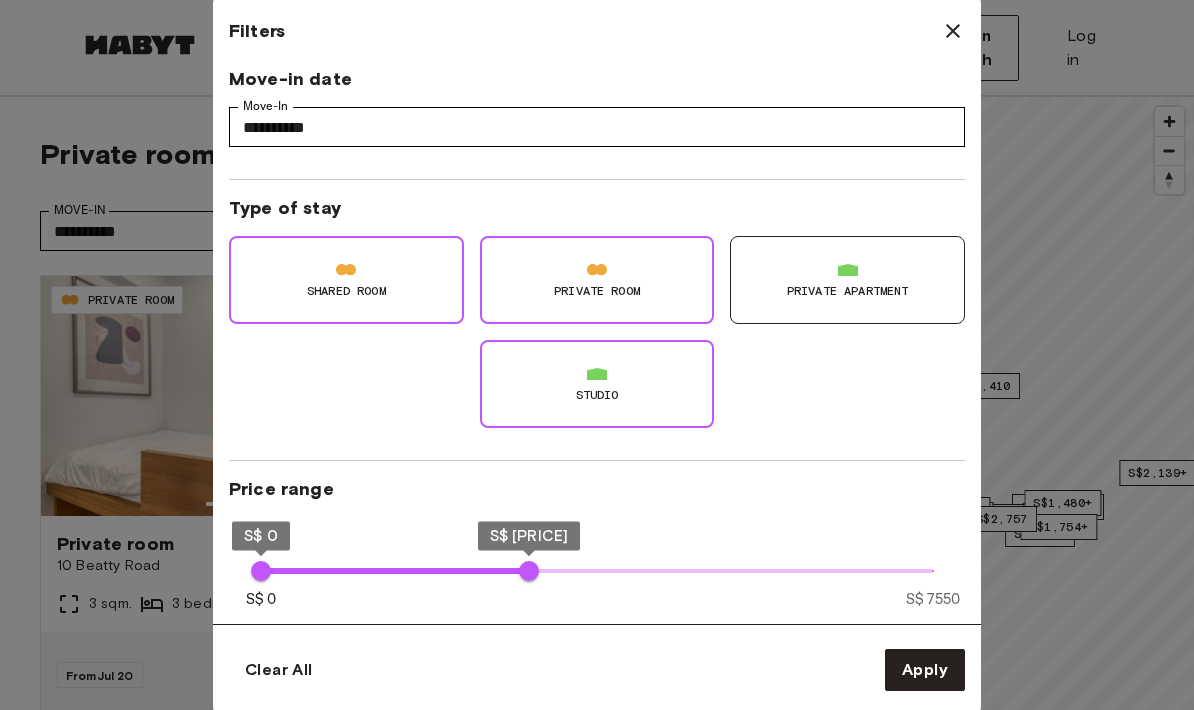 scroll, scrollTop: 0, scrollLeft: 0, axis: both 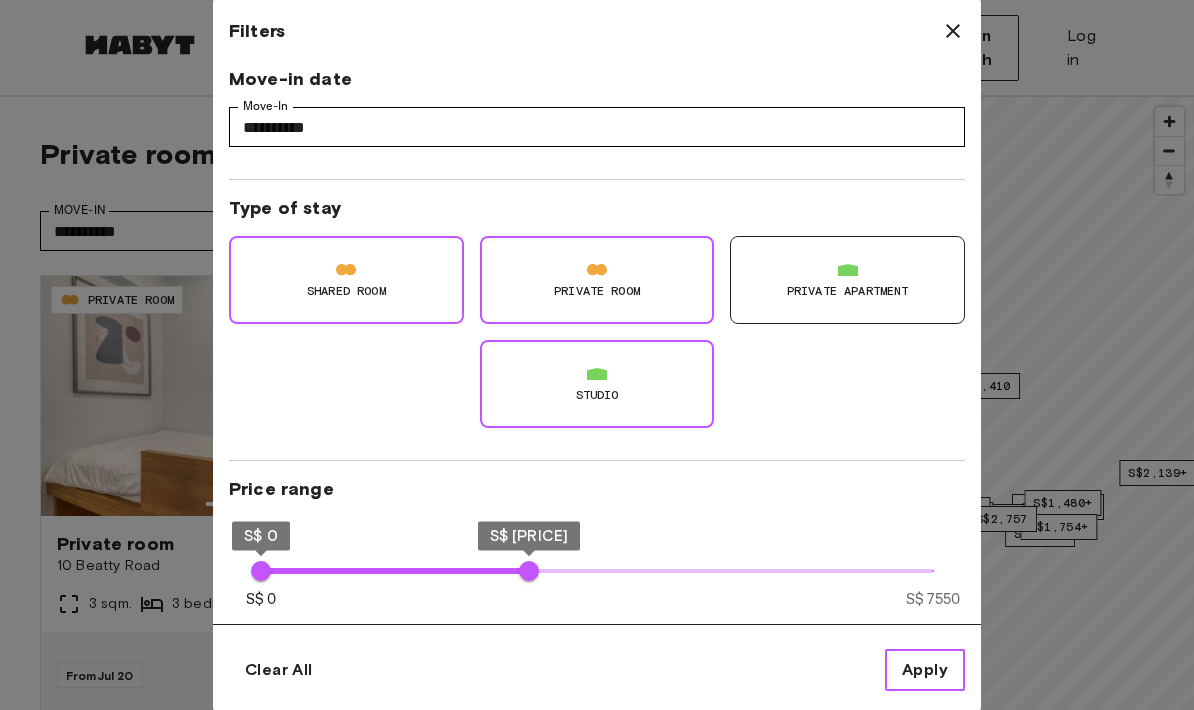 click on "Apply" at bounding box center (925, 670) 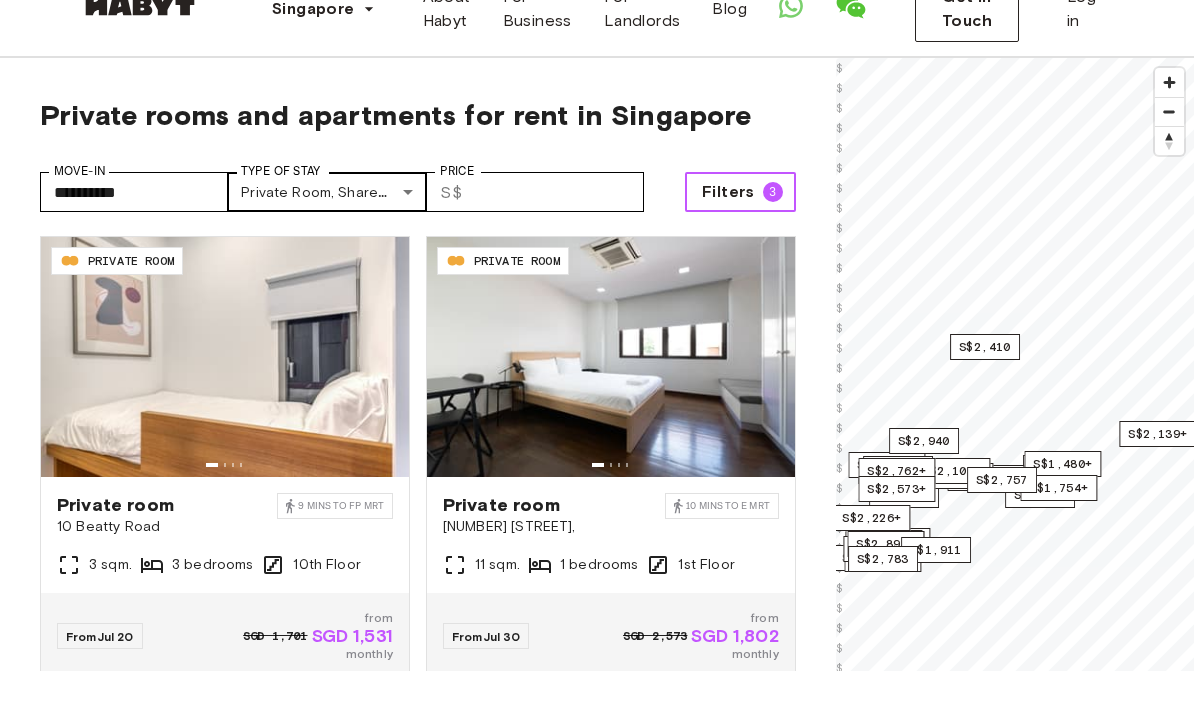 scroll, scrollTop: 39, scrollLeft: 0, axis: vertical 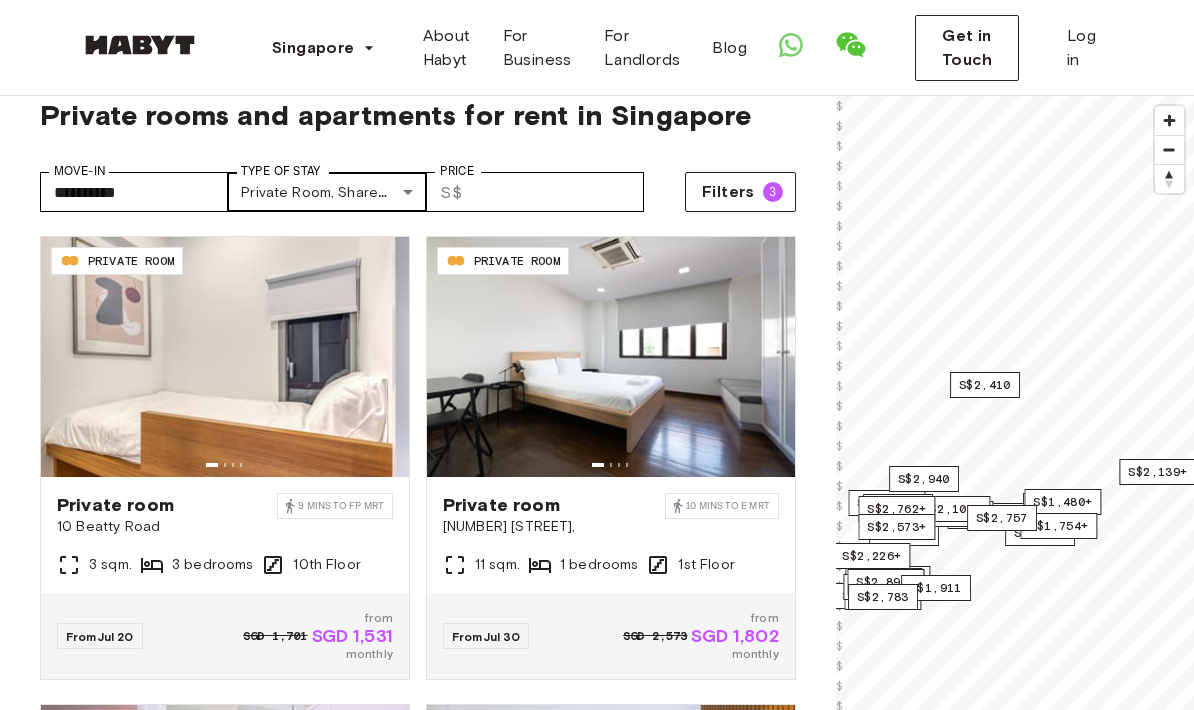 click on "**********" at bounding box center [597, 2364] 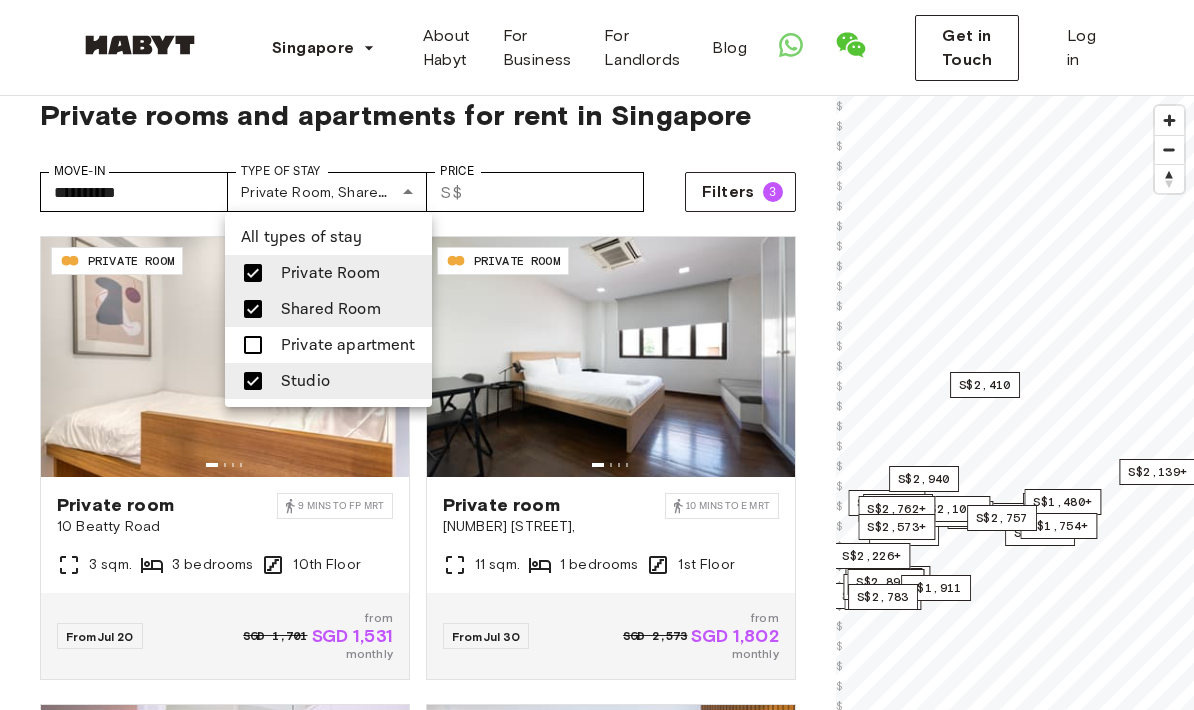click at bounding box center [597, 355] 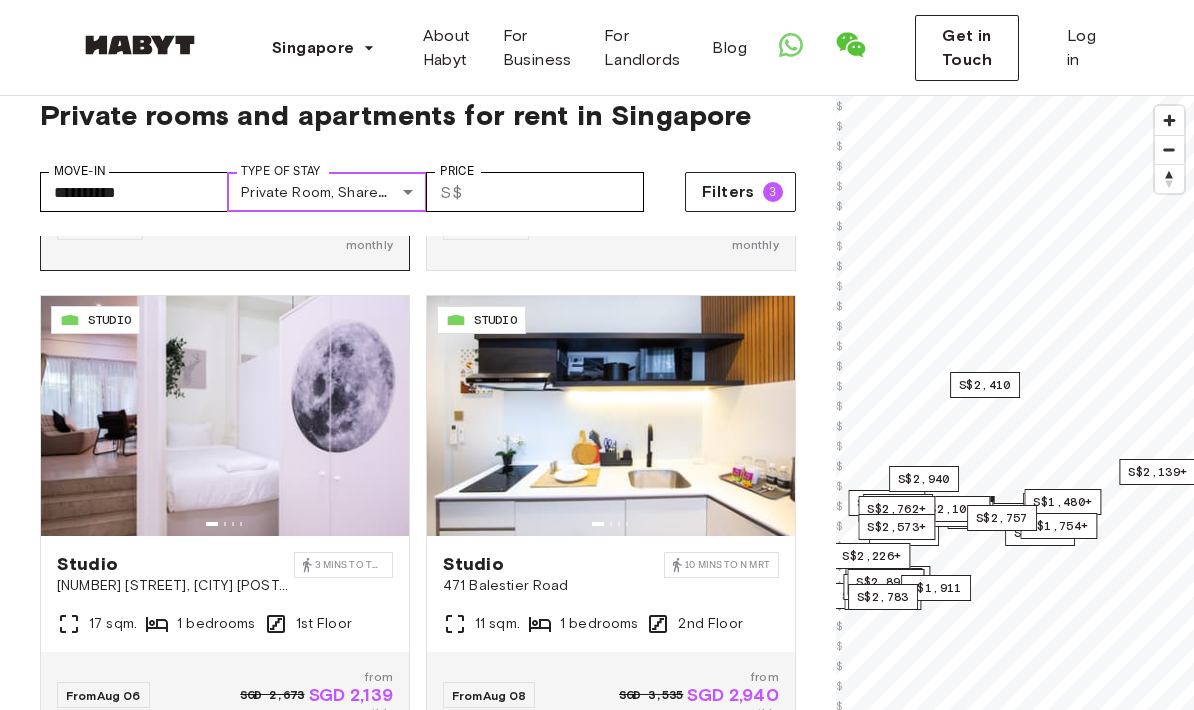 scroll, scrollTop: 457, scrollLeft: 0, axis: vertical 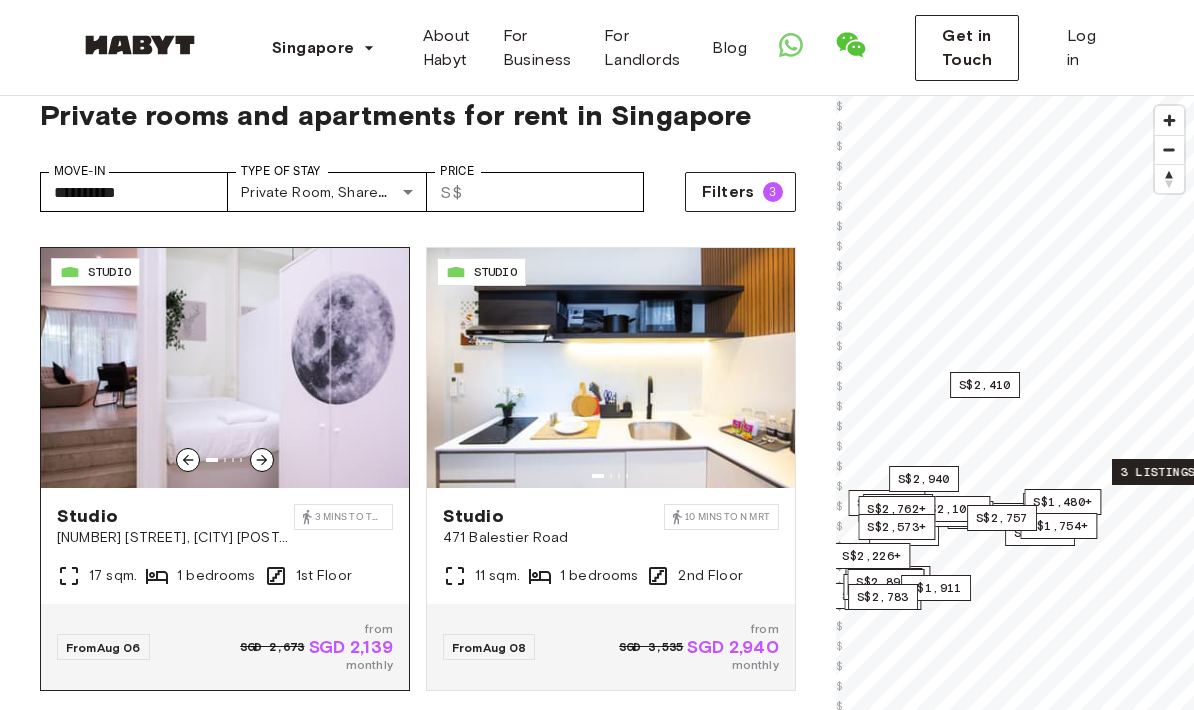 click on "Studio" at bounding box center (175, 516) 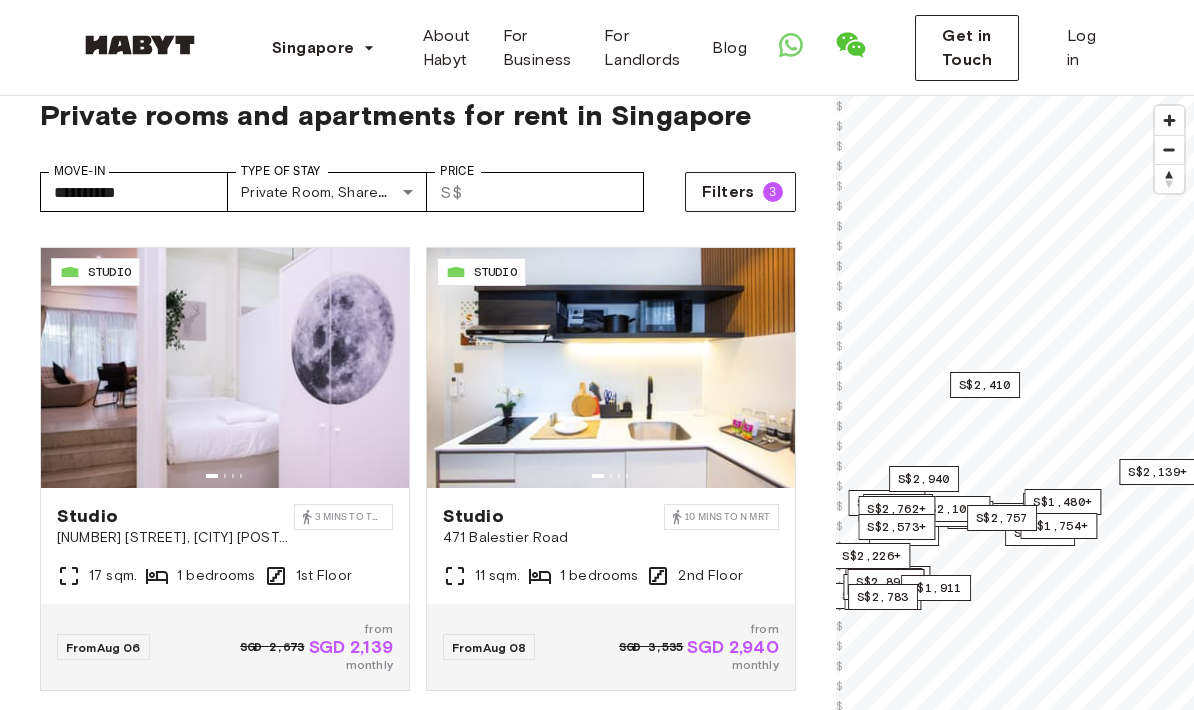 scroll, scrollTop: 0, scrollLeft: 0, axis: both 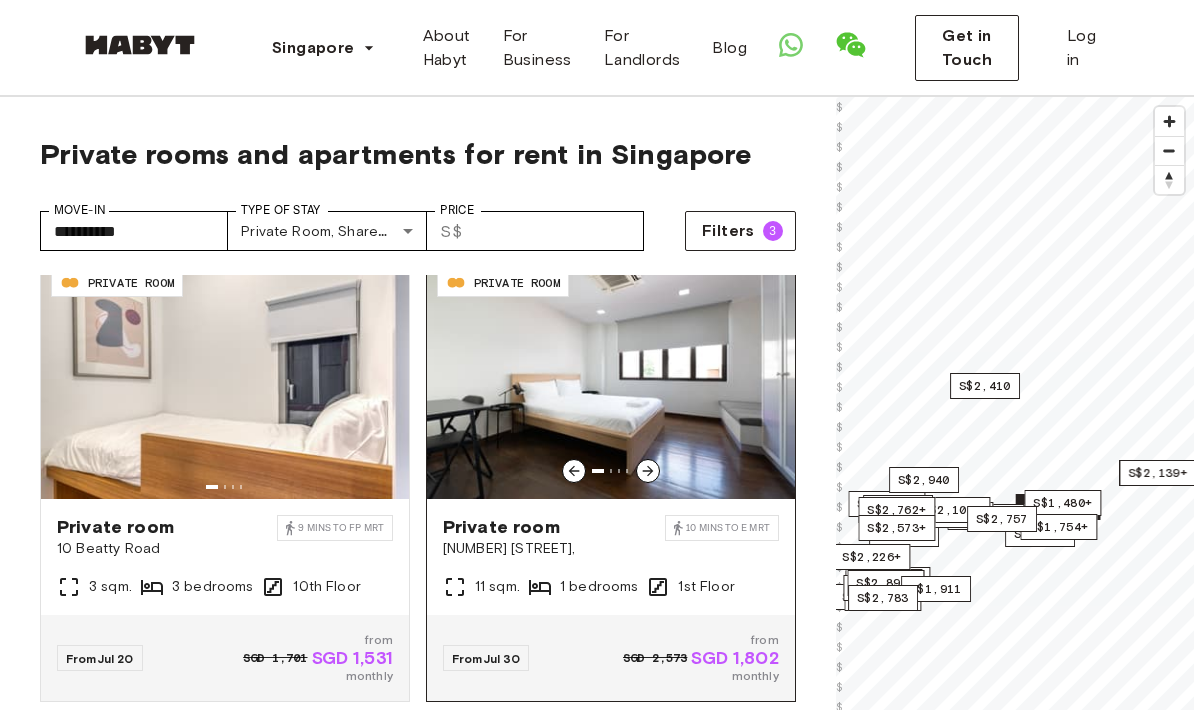click on "Private room" at bounding box center (554, 527) 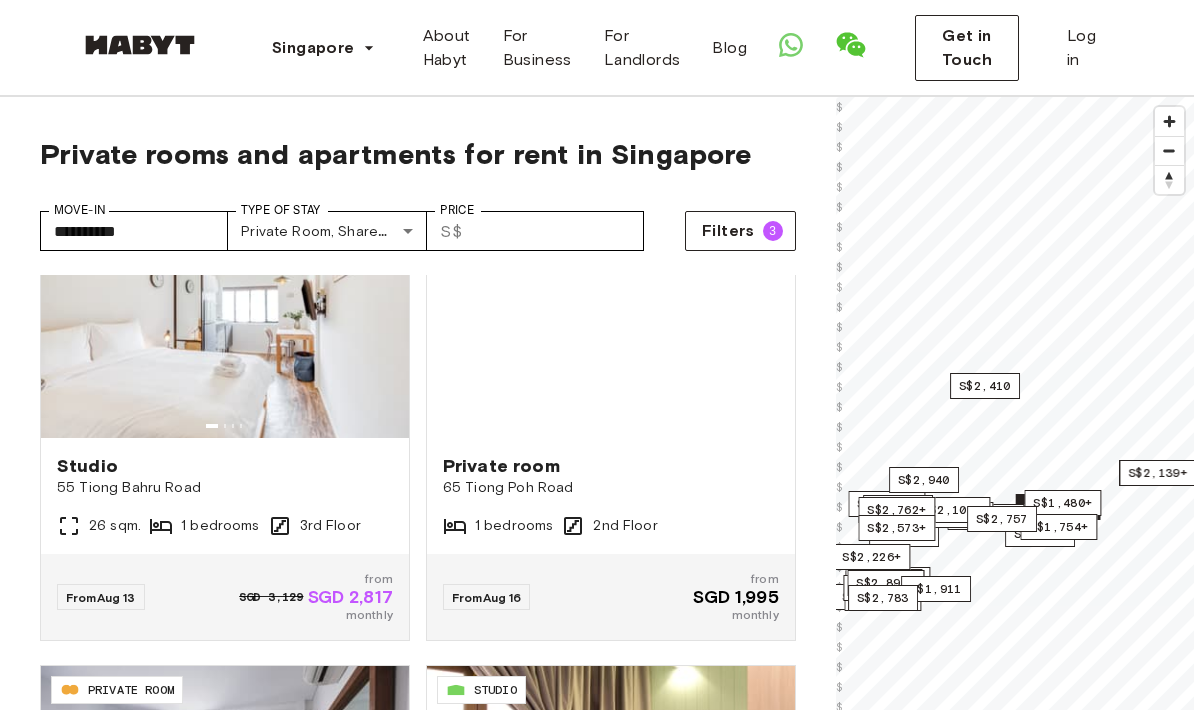 scroll, scrollTop: 1015, scrollLeft: 0, axis: vertical 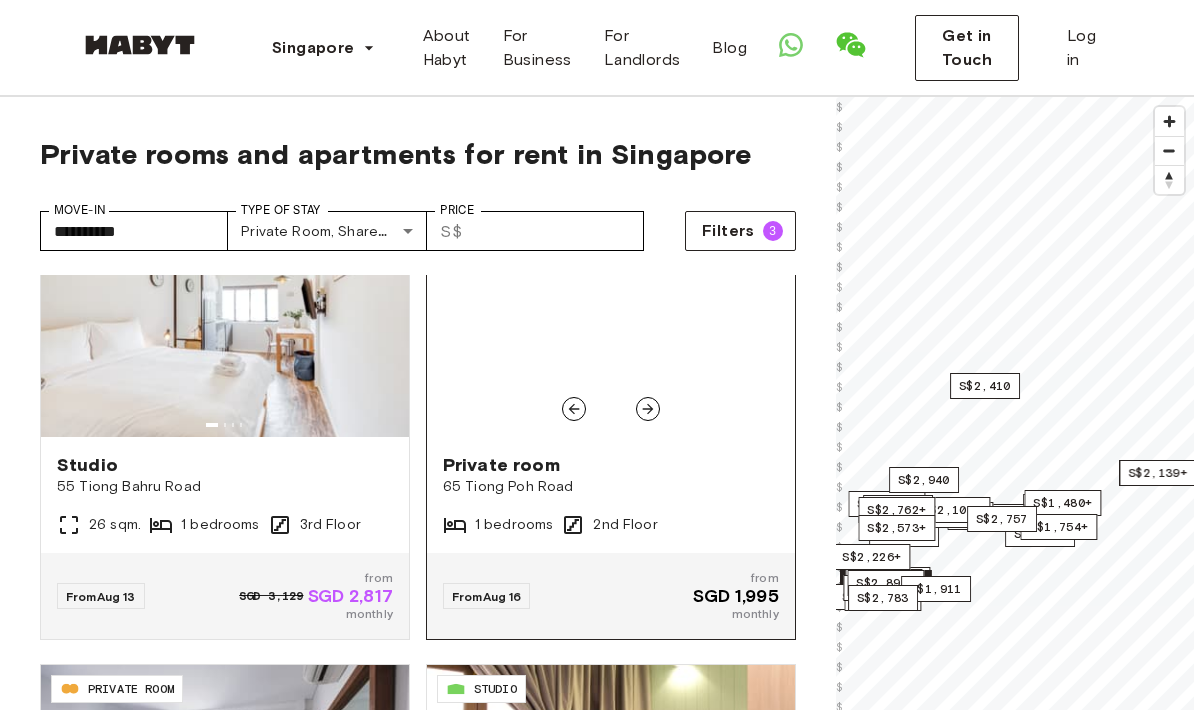 click at bounding box center (611, 317) 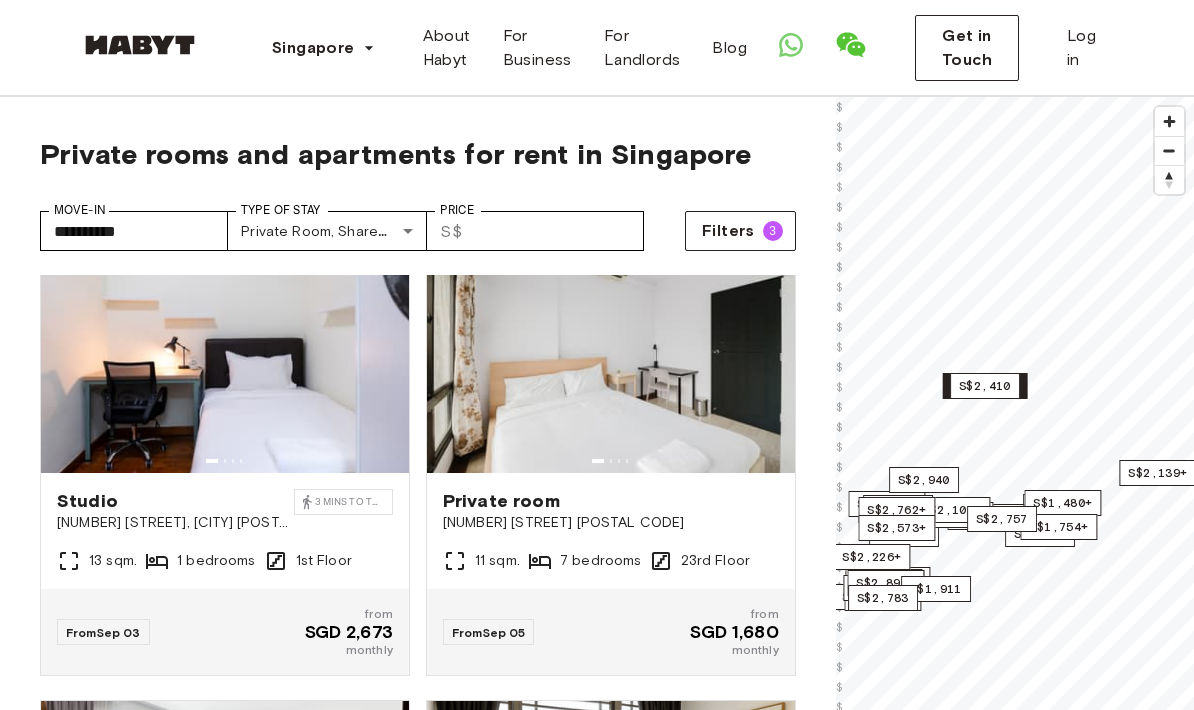 scroll, scrollTop: 3436, scrollLeft: 0, axis: vertical 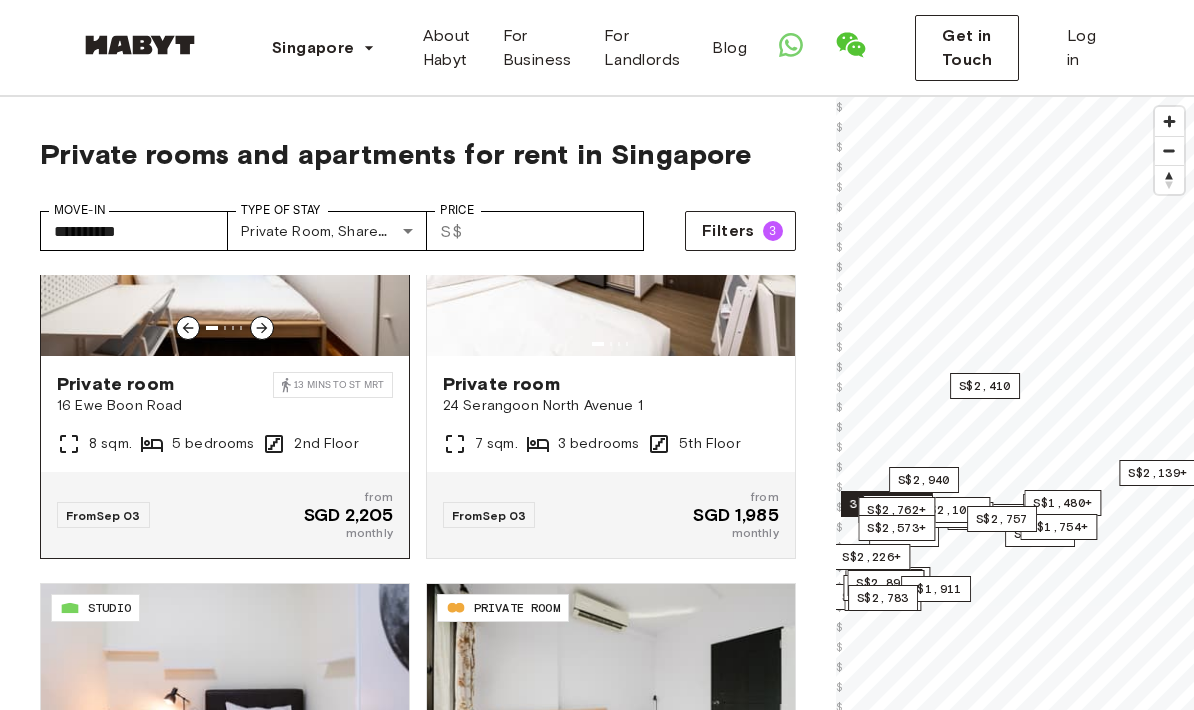click on "Private room" at bounding box center [165, 384] 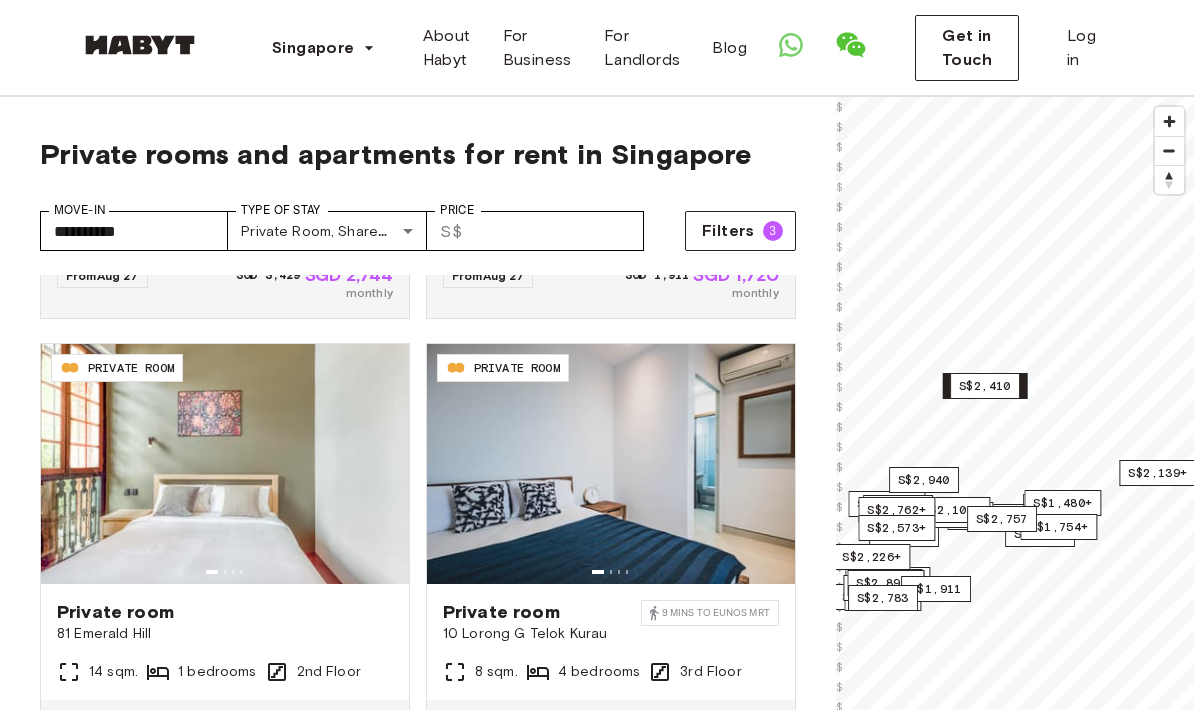 scroll, scrollTop: 2732, scrollLeft: 0, axis: vertical 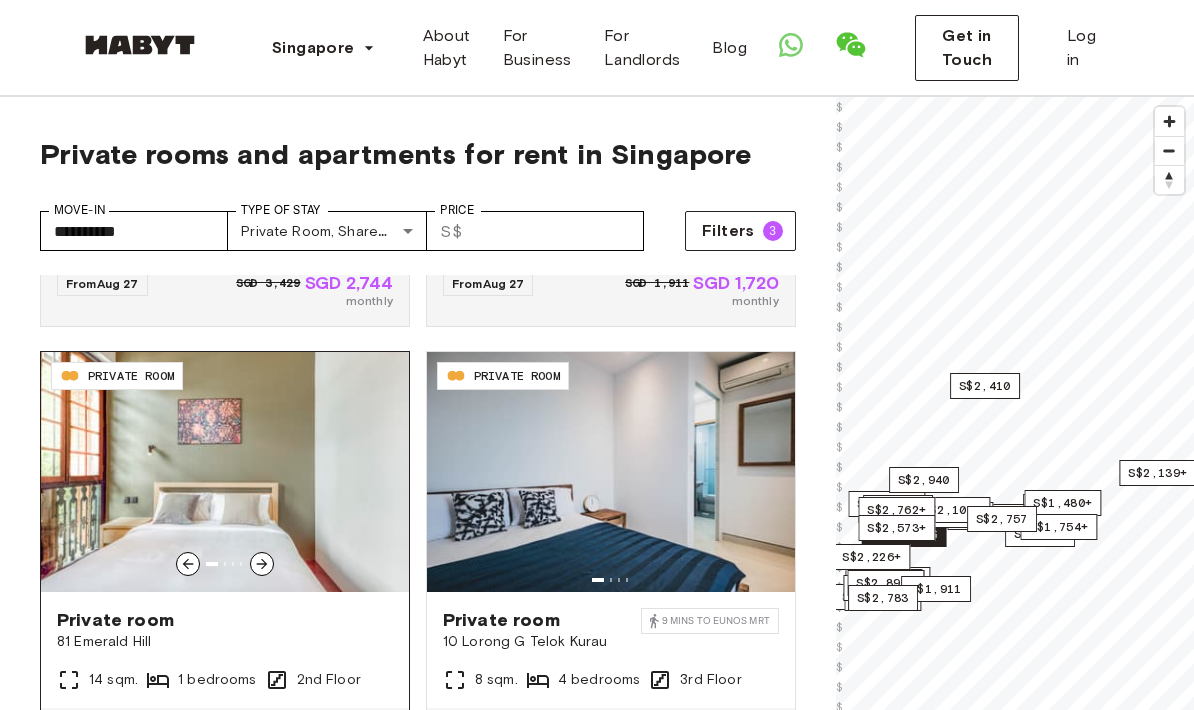 click 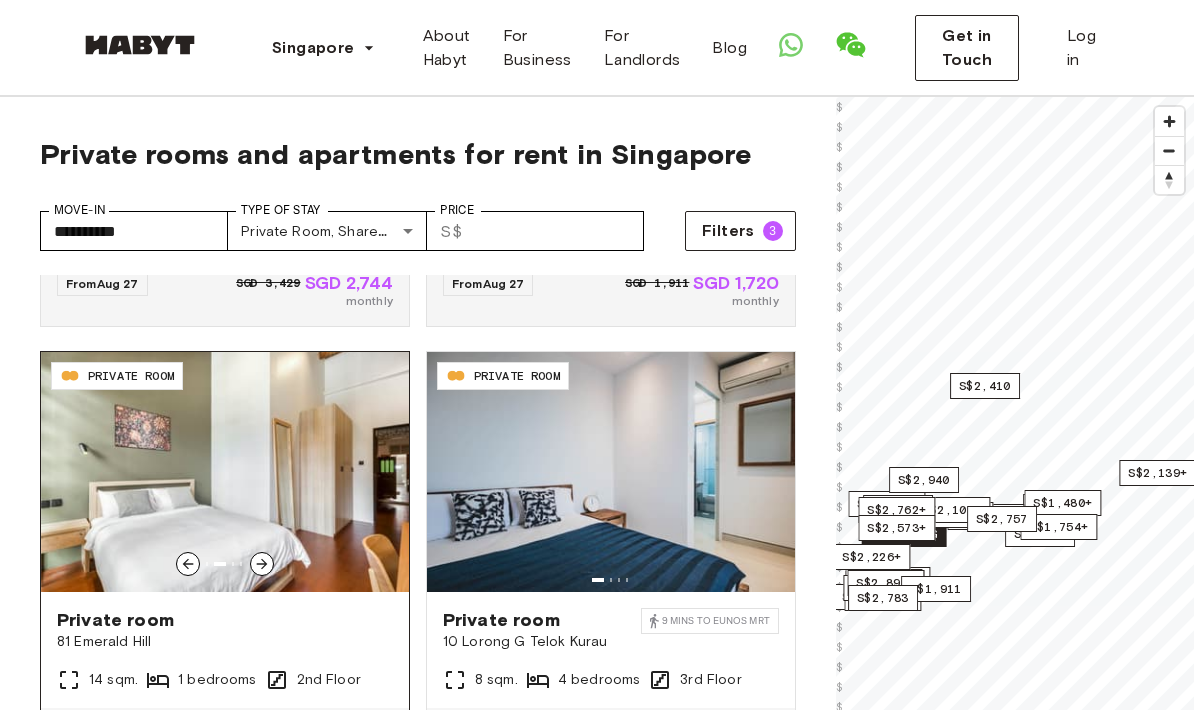 click 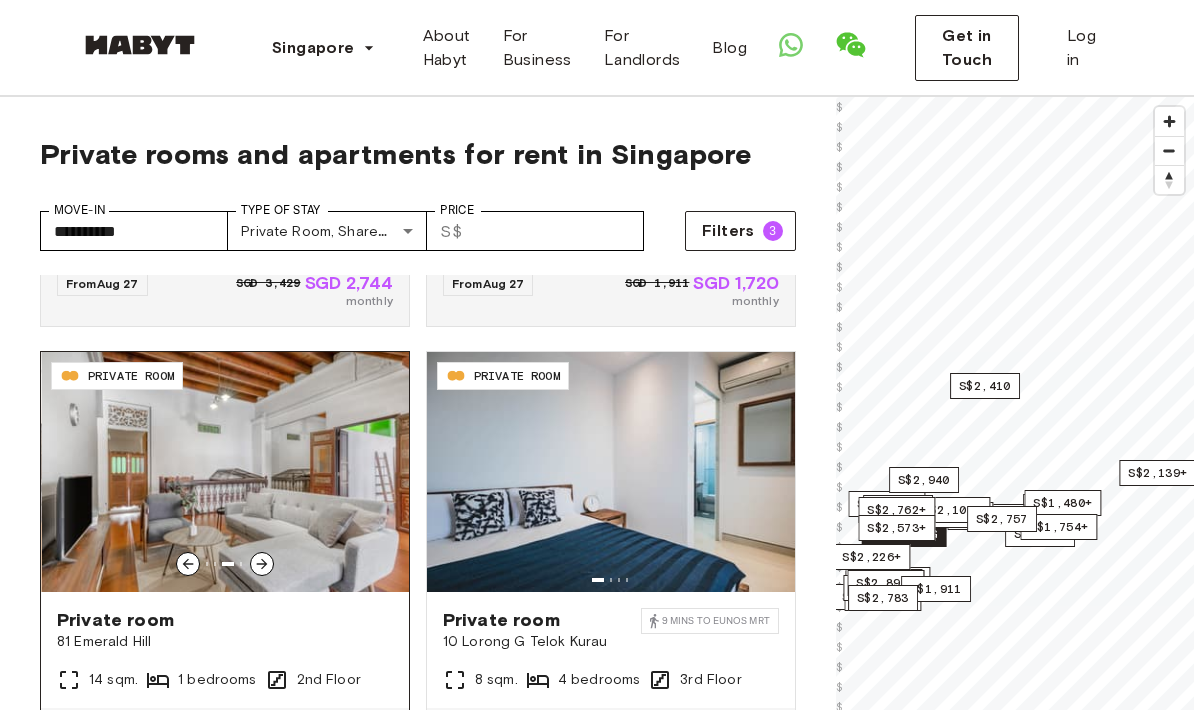 click 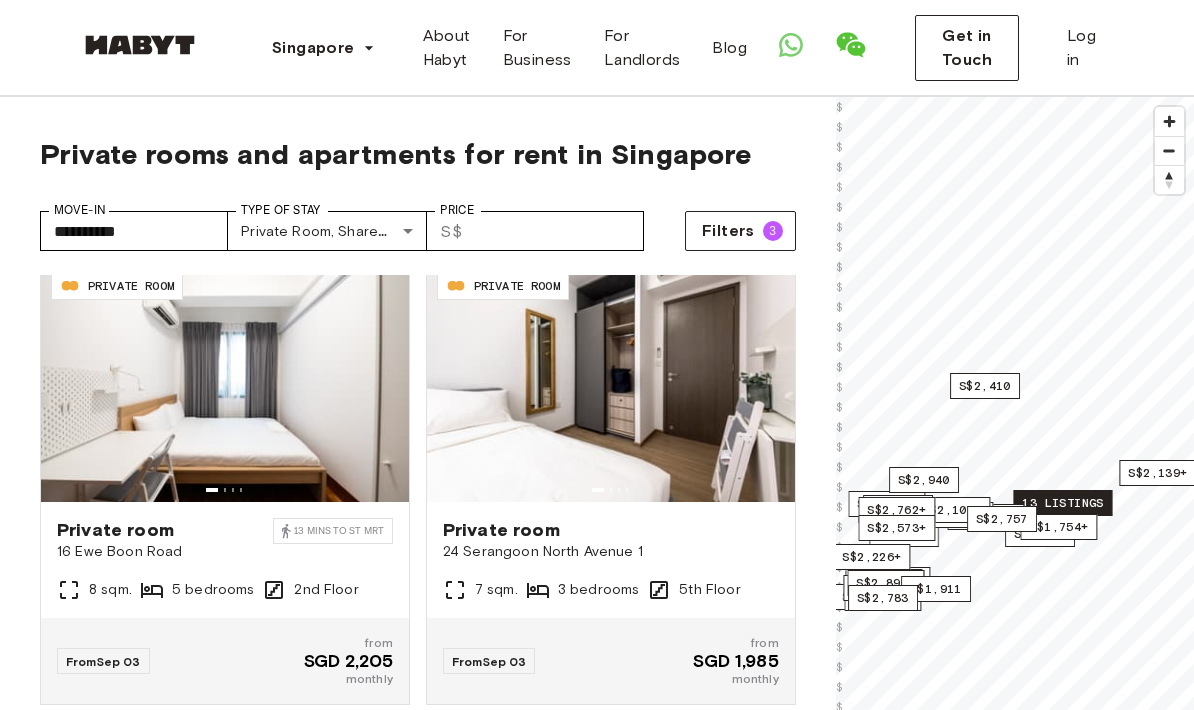 scroll, scrollTop: 3300, scrollLeft: 0, axis: vertical 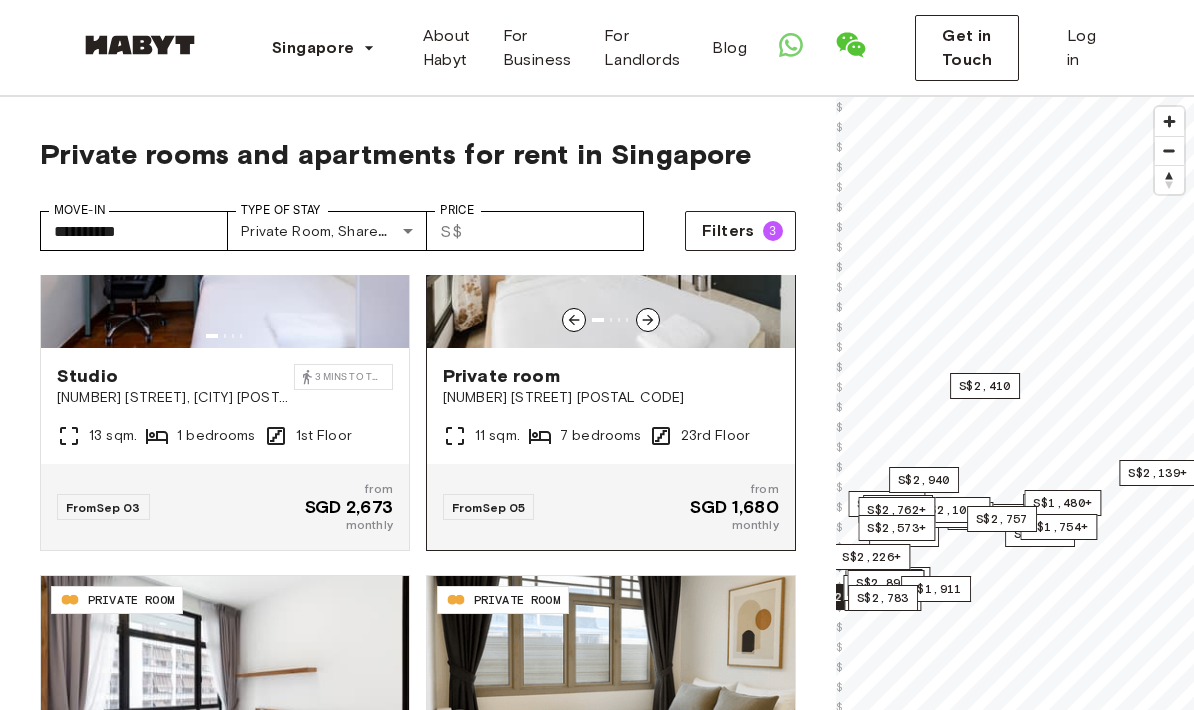 click at bounding box center [611, 228] 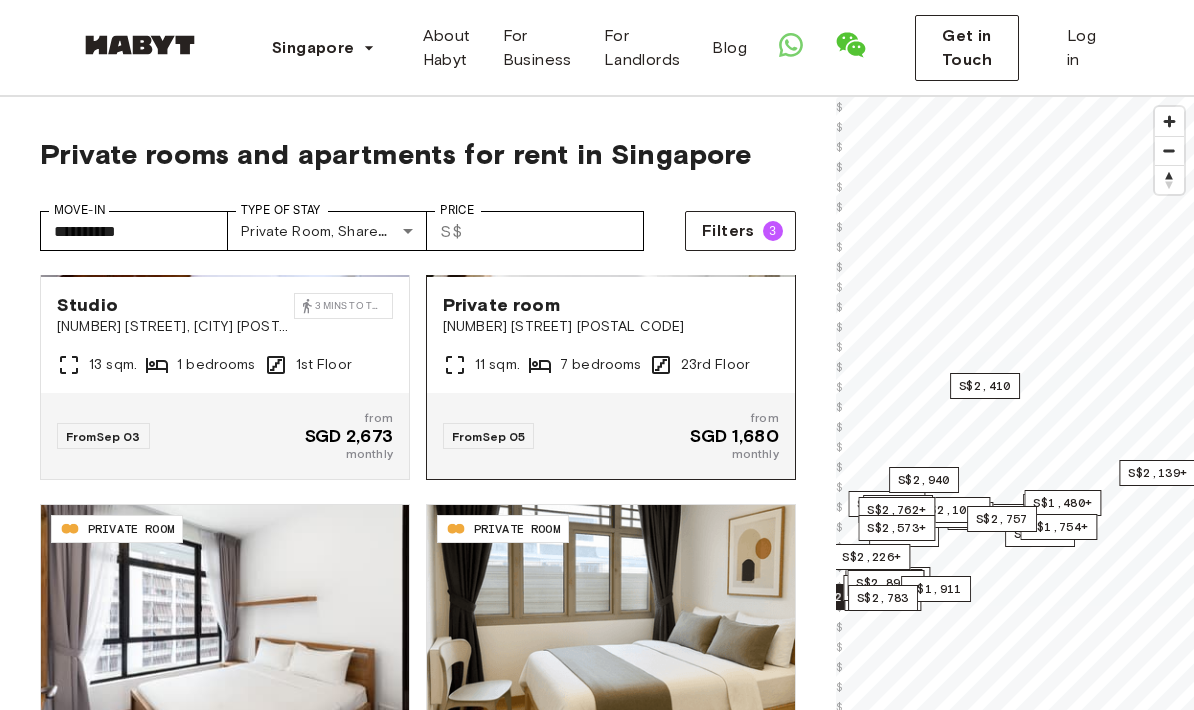 scroll, scrollTop: 3980, scrollLeft: 0, axis: vertical 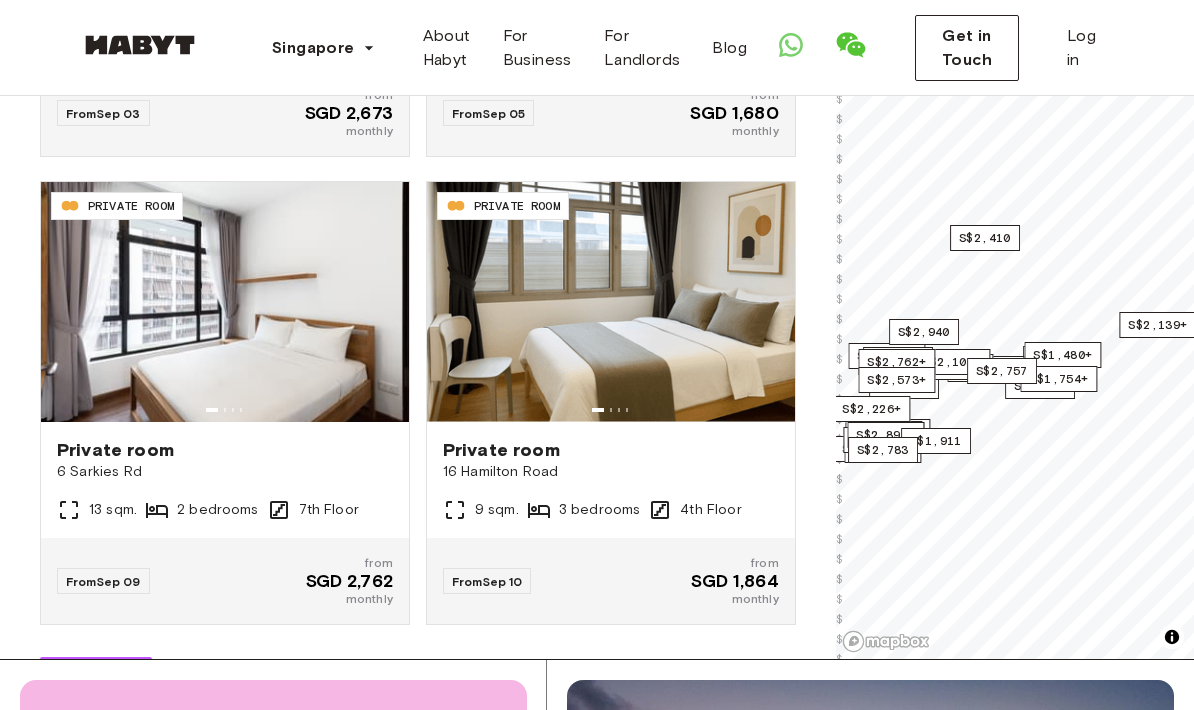 click on "See More" at bounding box center [96, 678] 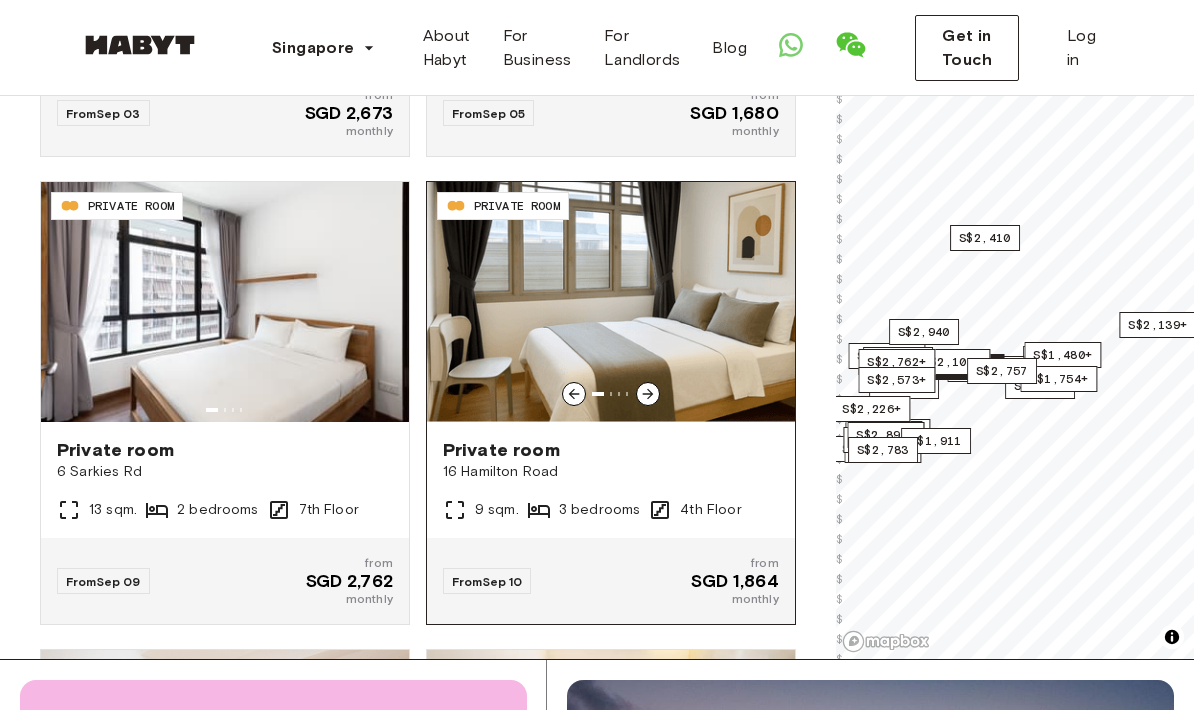 click at bounding box center (611, 302) 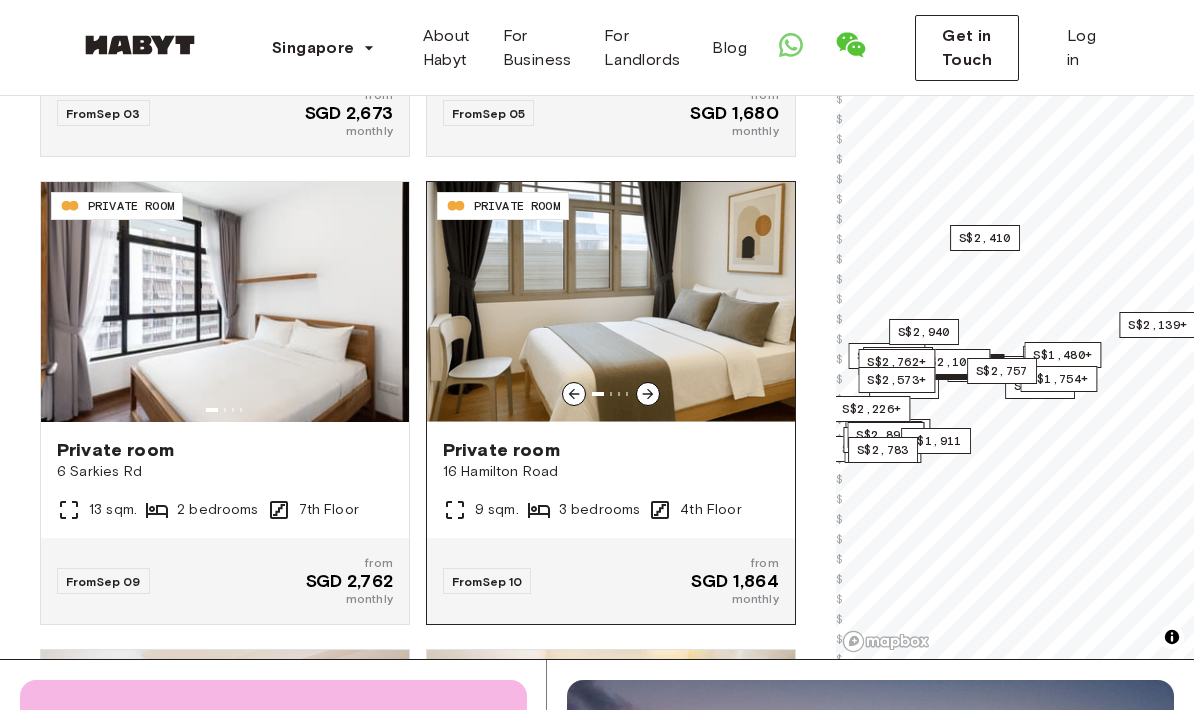 scroll, scrollTop: 406, scrollLeft: 0, axis: vertical 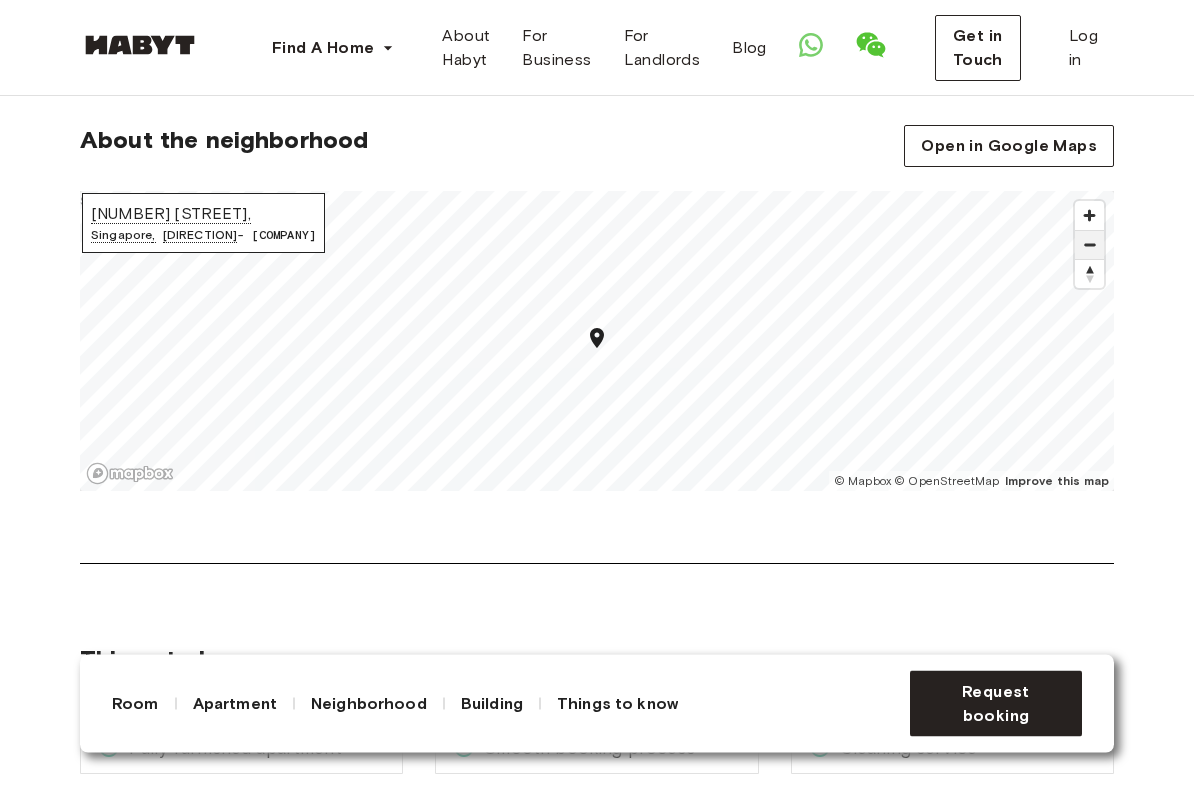 click at bounding box center [1089, 246] 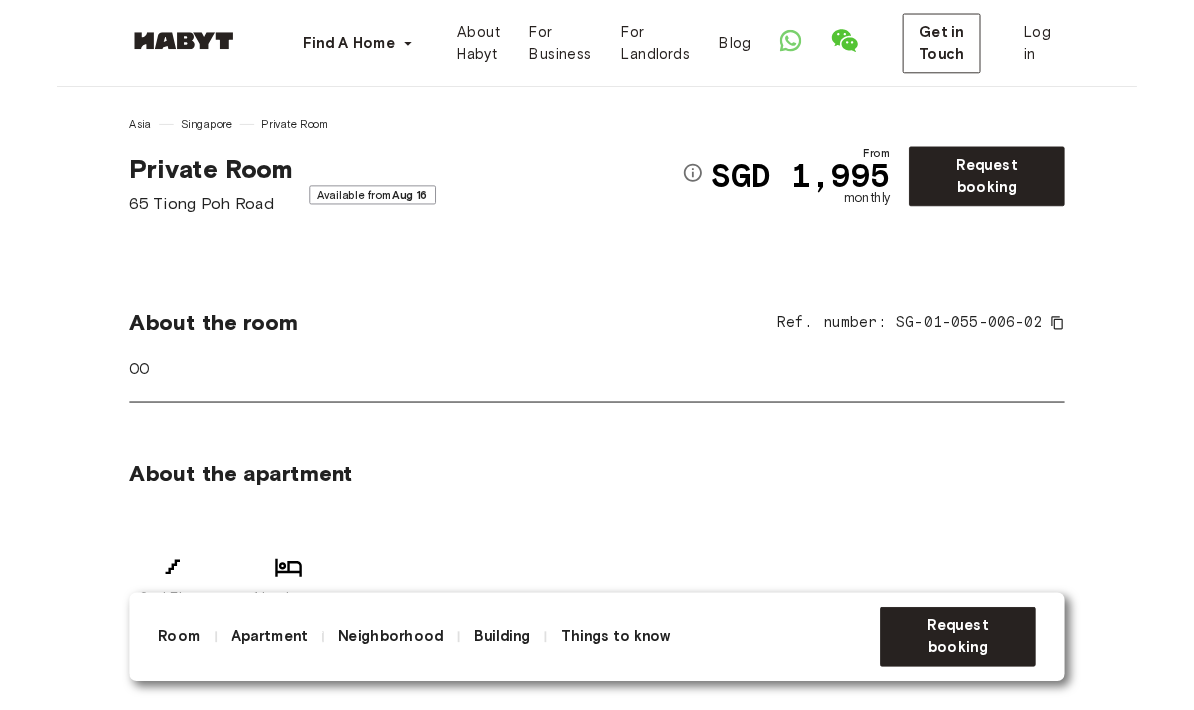 scroll, scrollTop: 0, scrollLeft: 0, axis: both 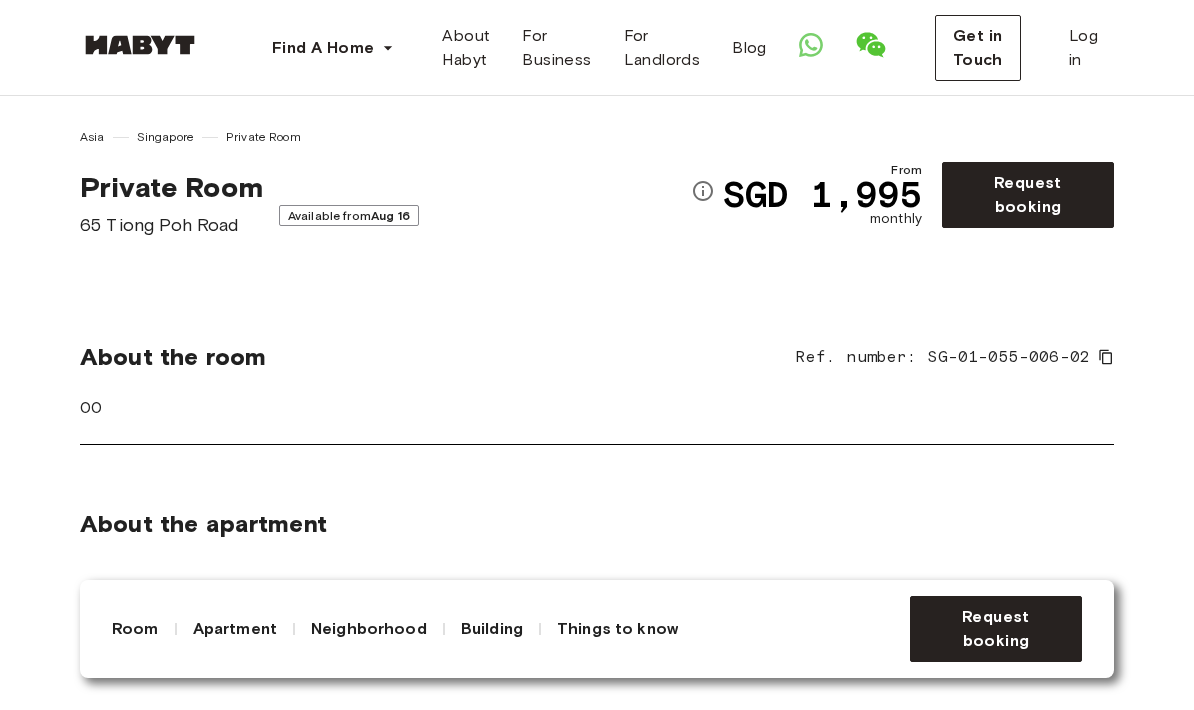 click on "About the room Ref. number:   SG-01-055-006-02 0 0" at bounding box center [597, 353] 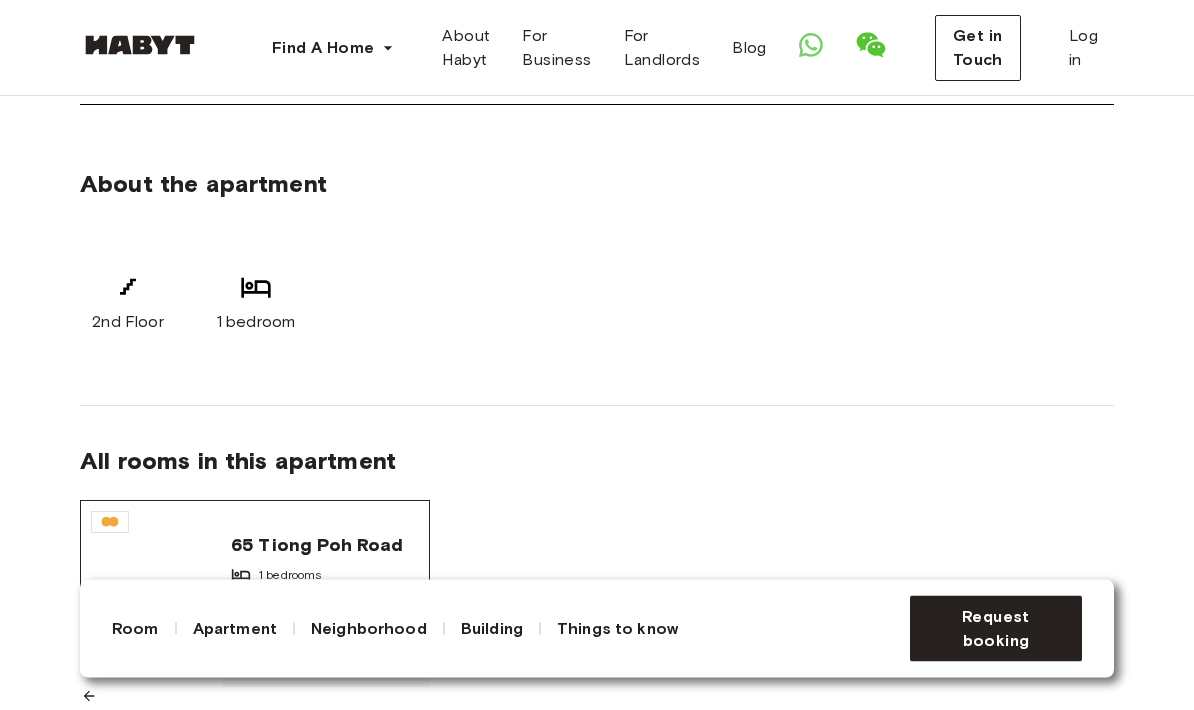 scroll, scrollTop: 397, scrollLeft: 0, axis: vertical 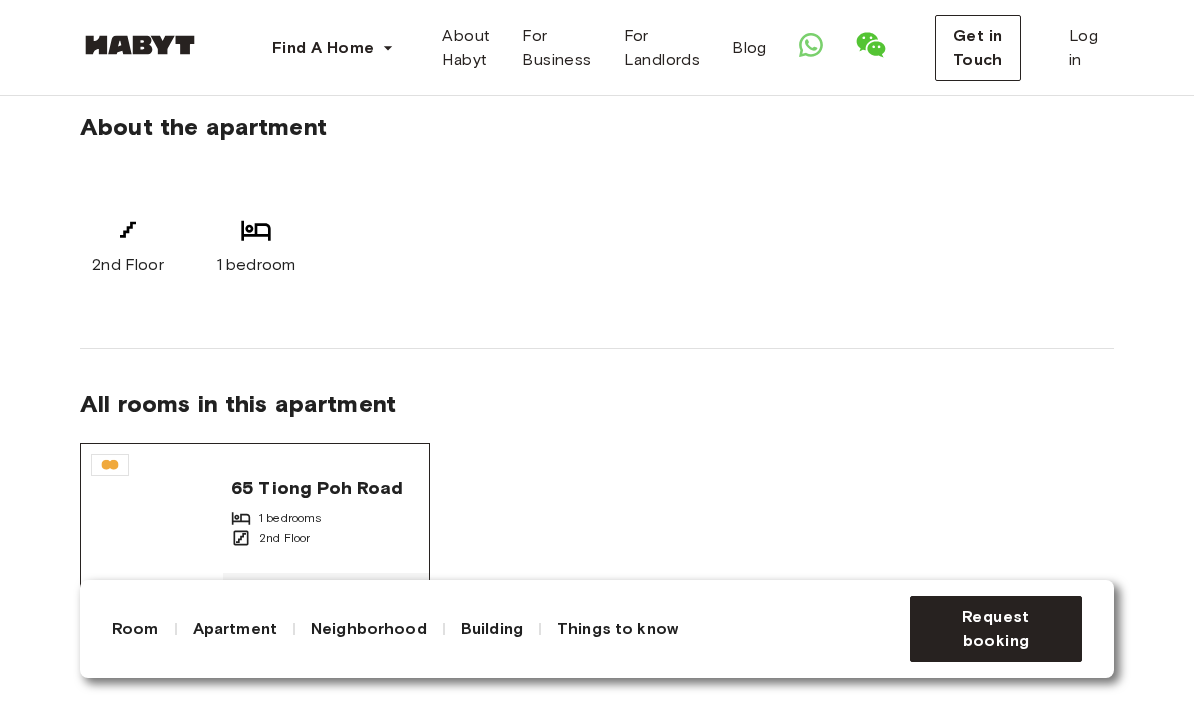 click at bounding box center (152, 525) 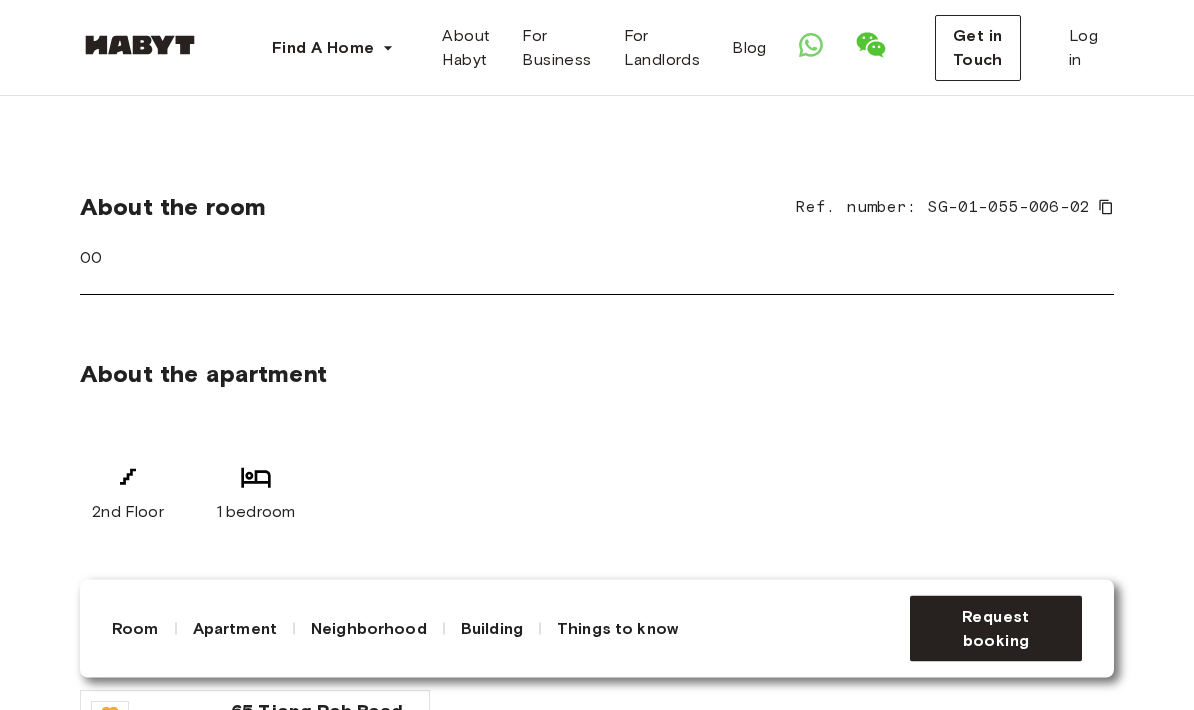 scroll, scrollTop: 0, scrollLeft: 0, axis: both 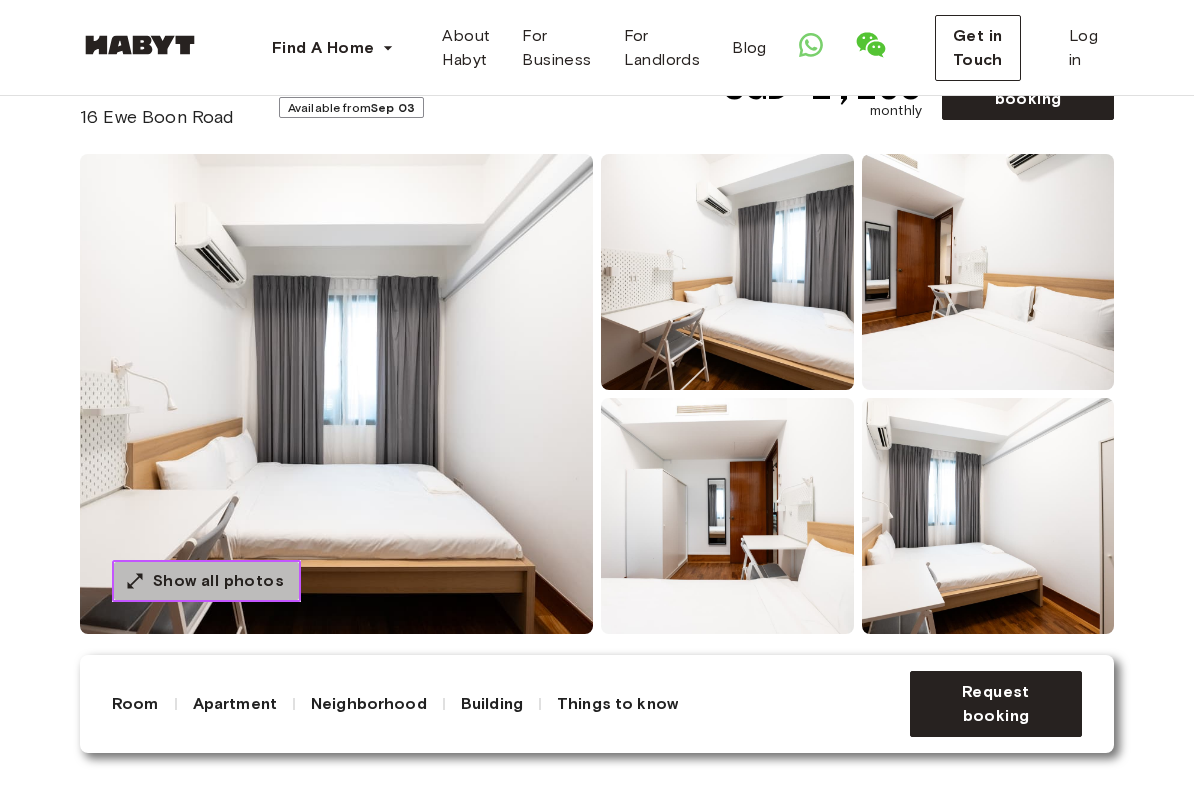 click on "Show all photos" at bounding box center [218, 581] 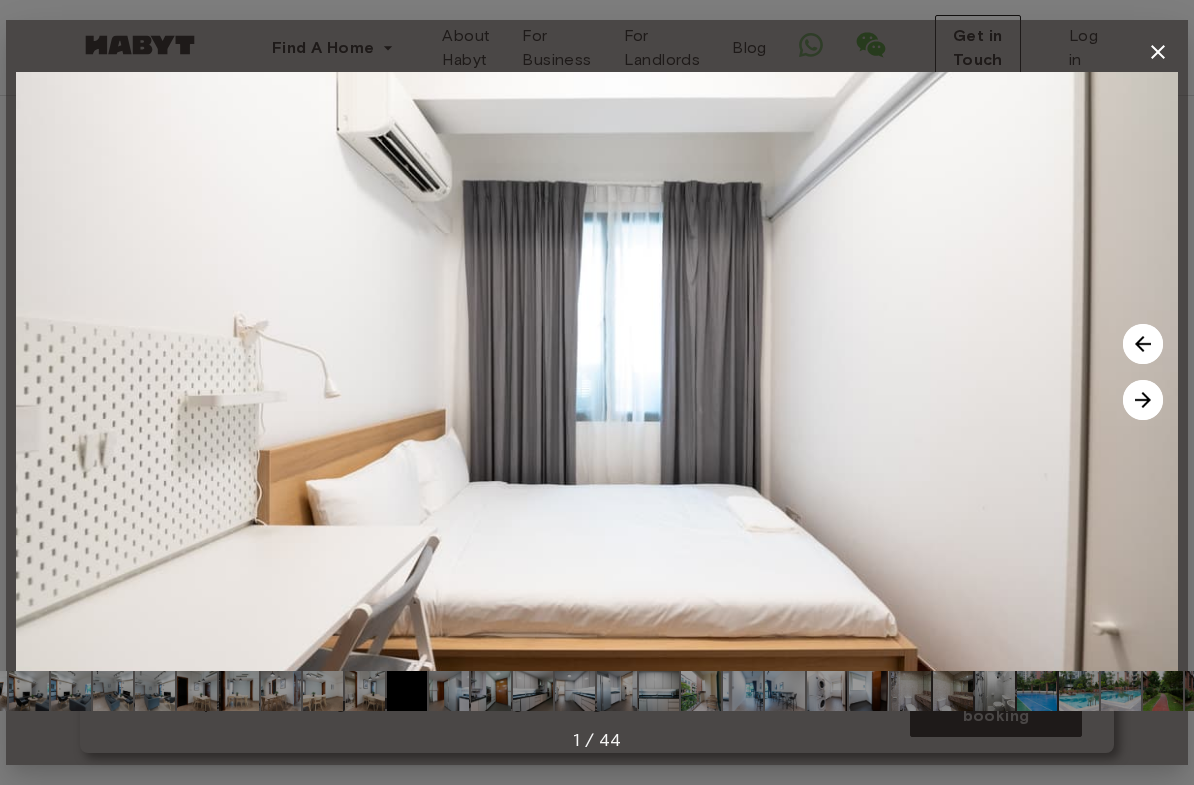 click at bounding box center [1143, 400] 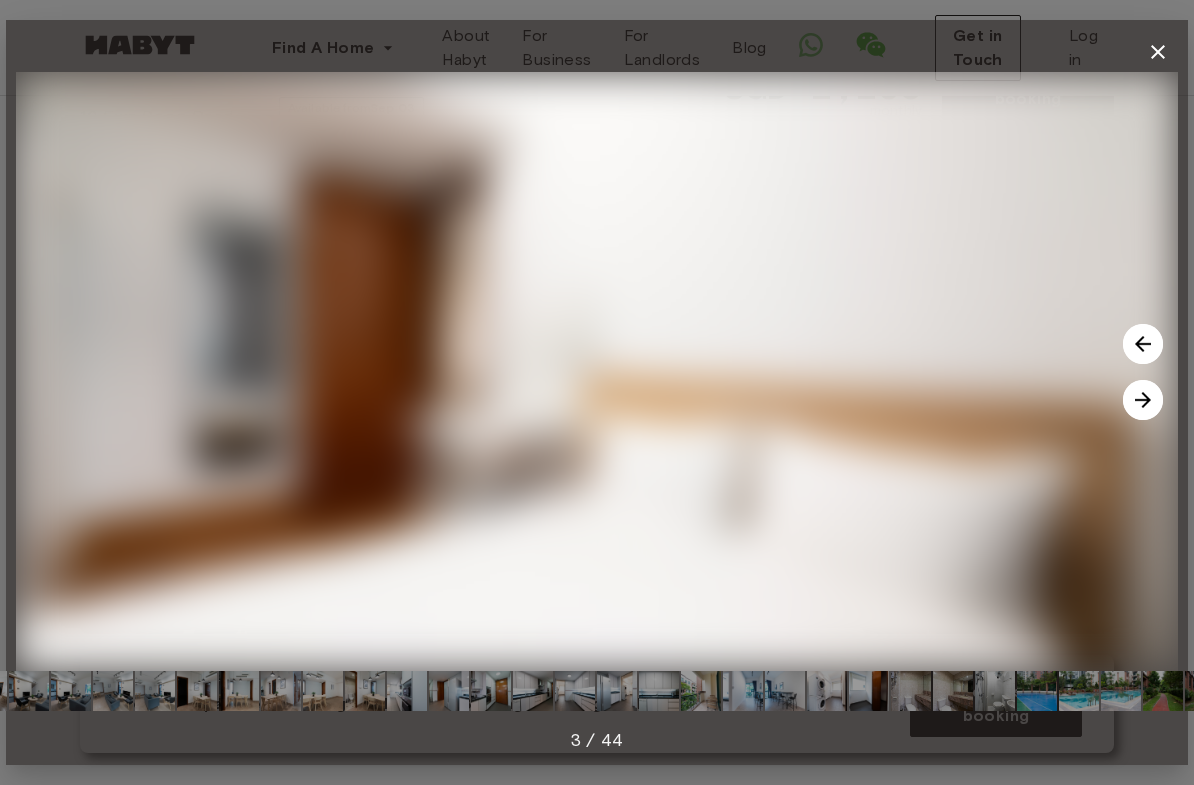 click at bounding box center (1143, 400) 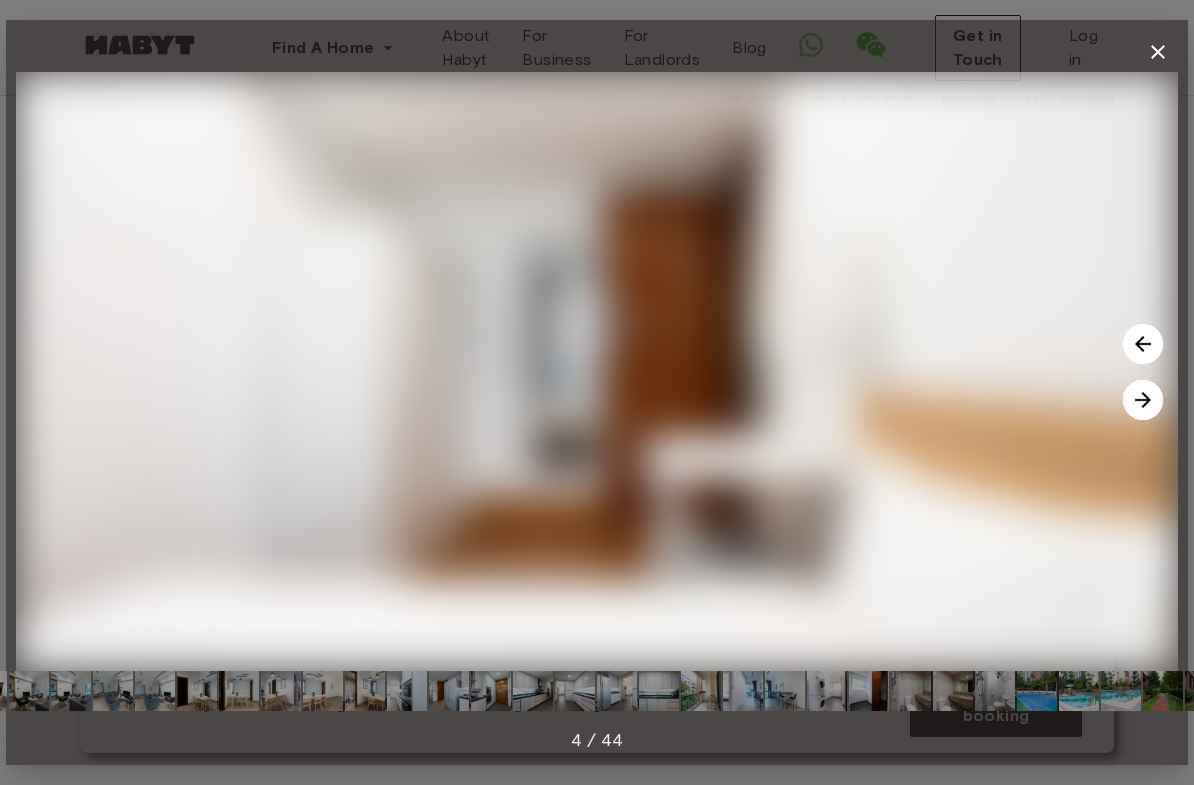 click at bounding box center [1143, 400] 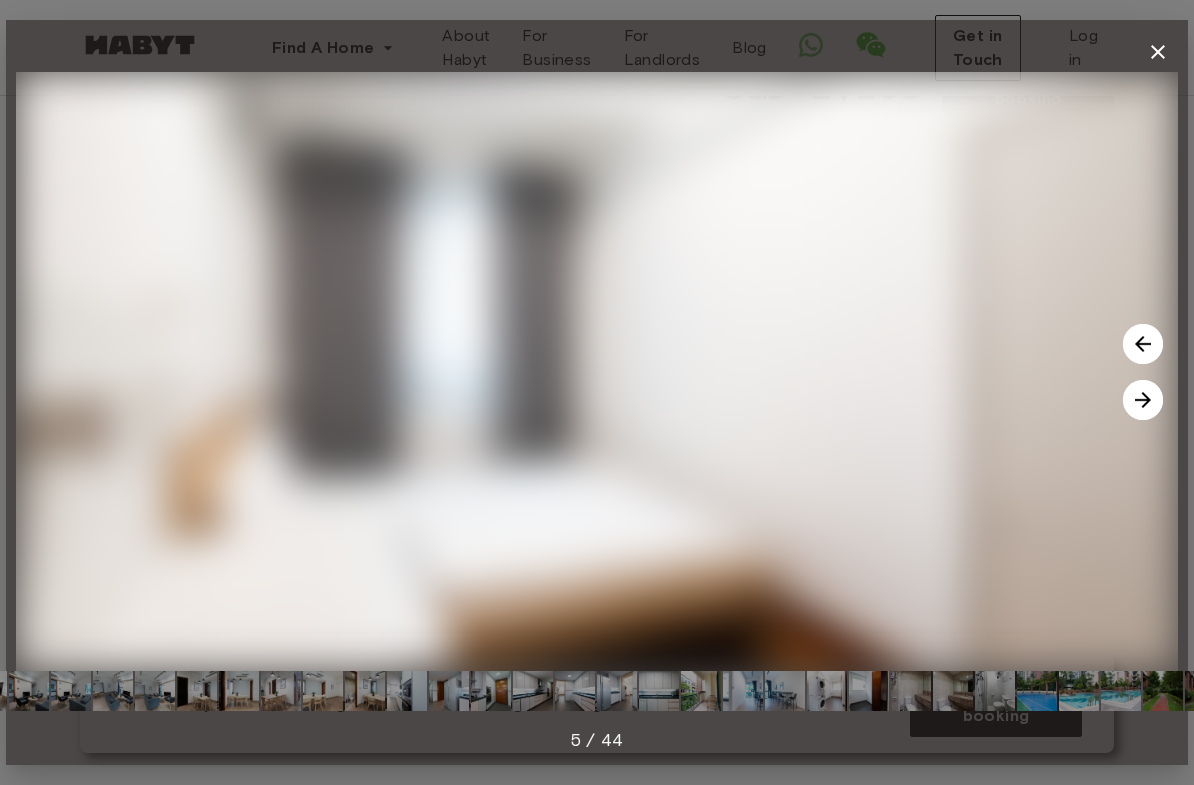 click at bounding box center (1143, 400) 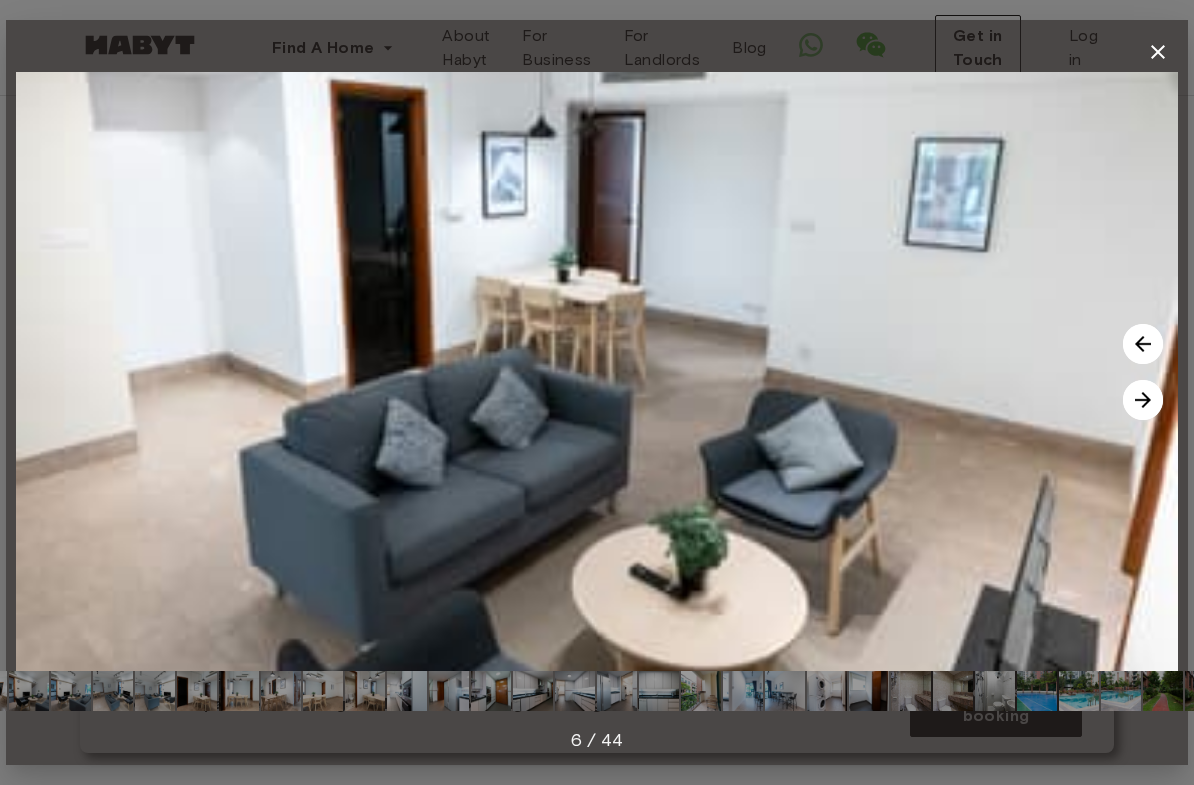 click at bounding box center (1143, 400) 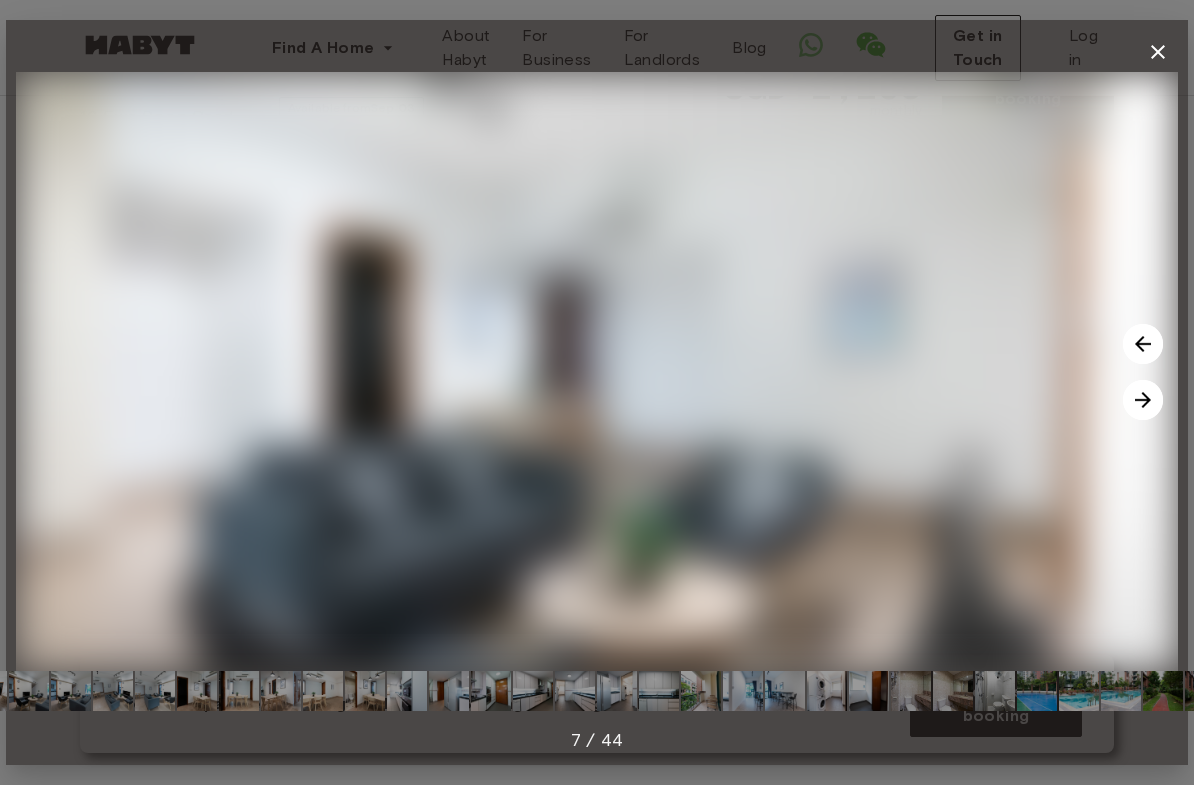 click 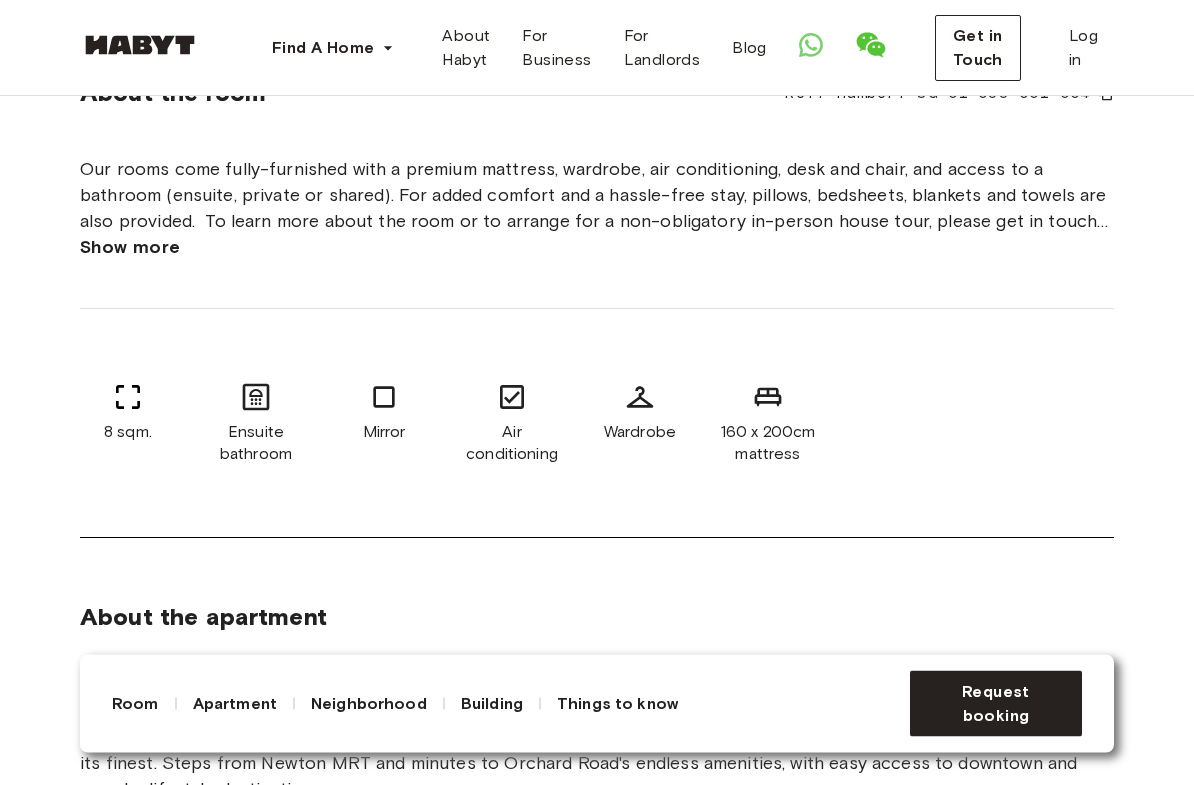 scroll, scrollTop: 746, scrollLeft: 0, axis: vertical 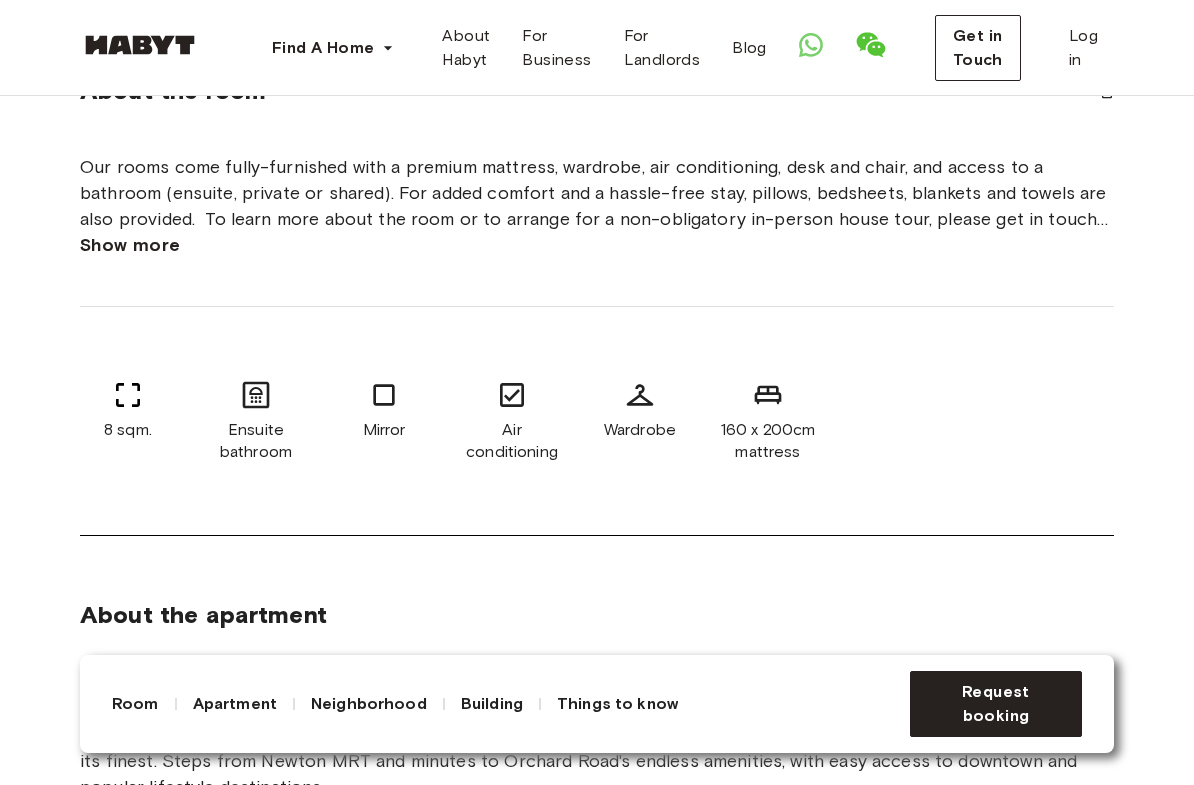 click on "Show more" at bounding box center (130, 245) 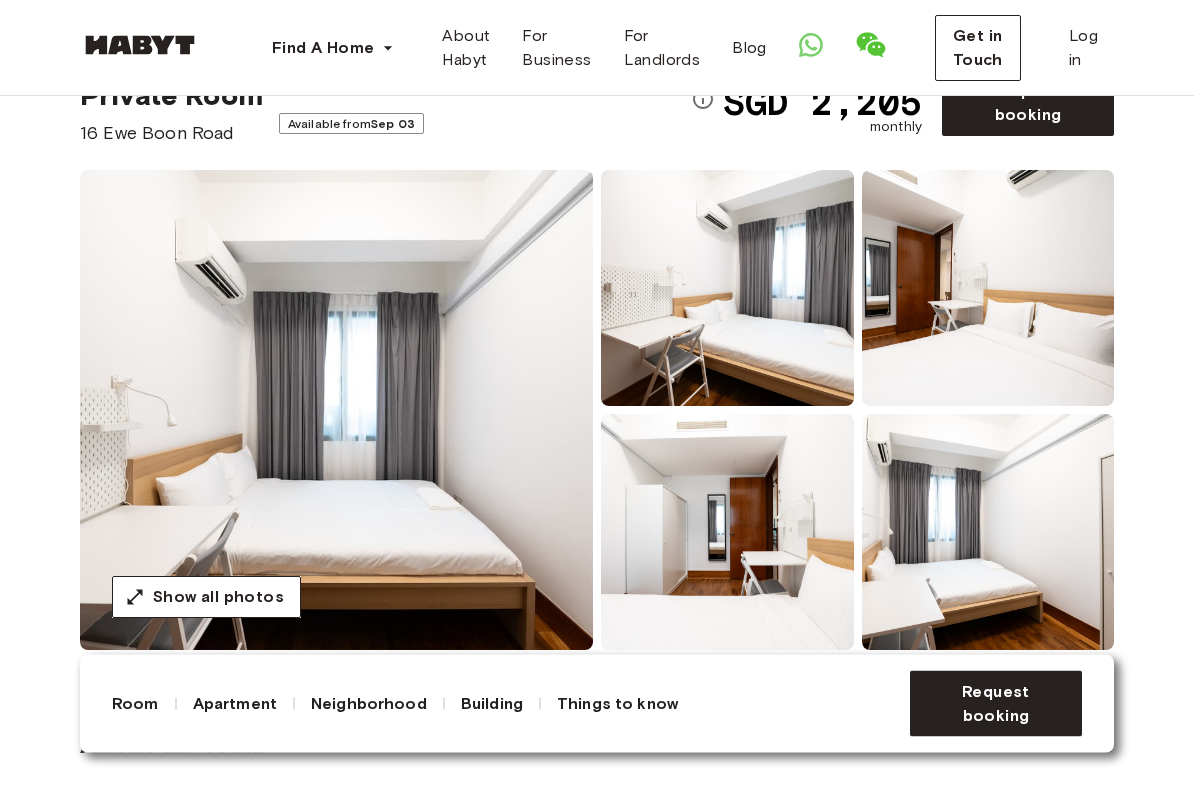 scroll, scrollTop: 97, scrollLeft: 0, axis: vertical 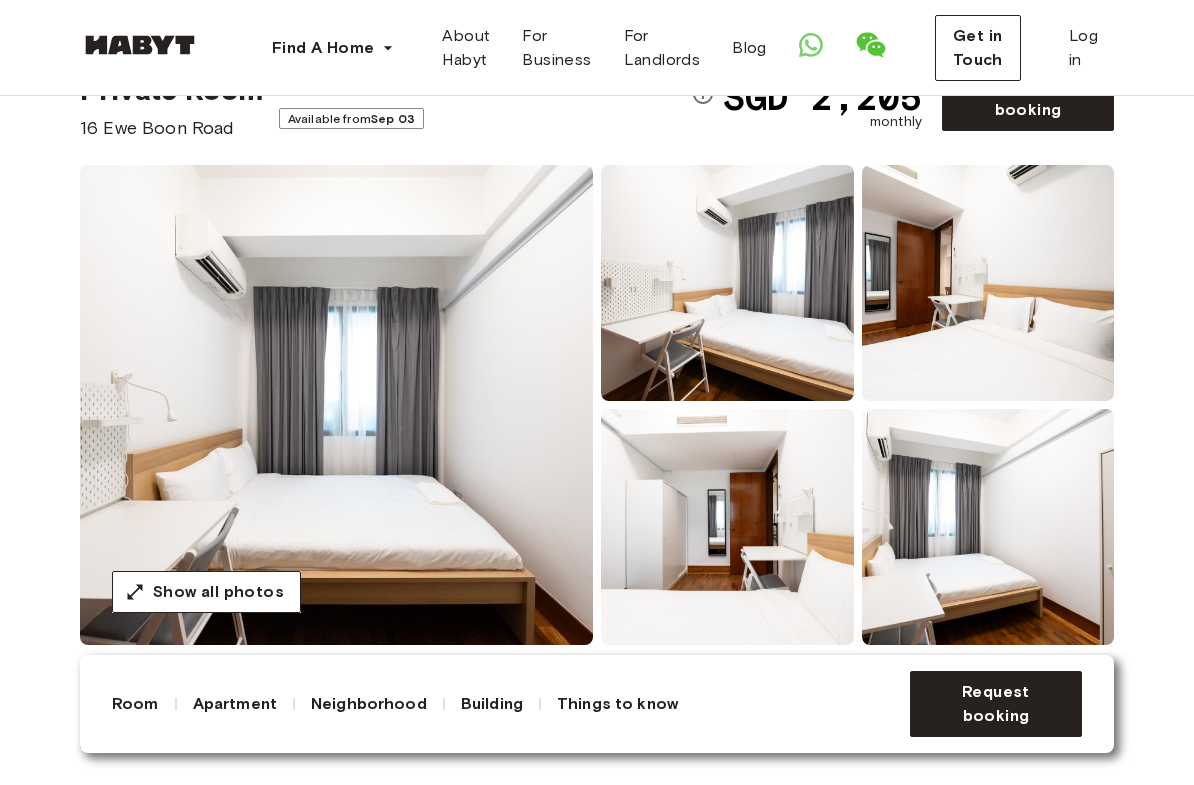 click at bounding box center [988, 527] 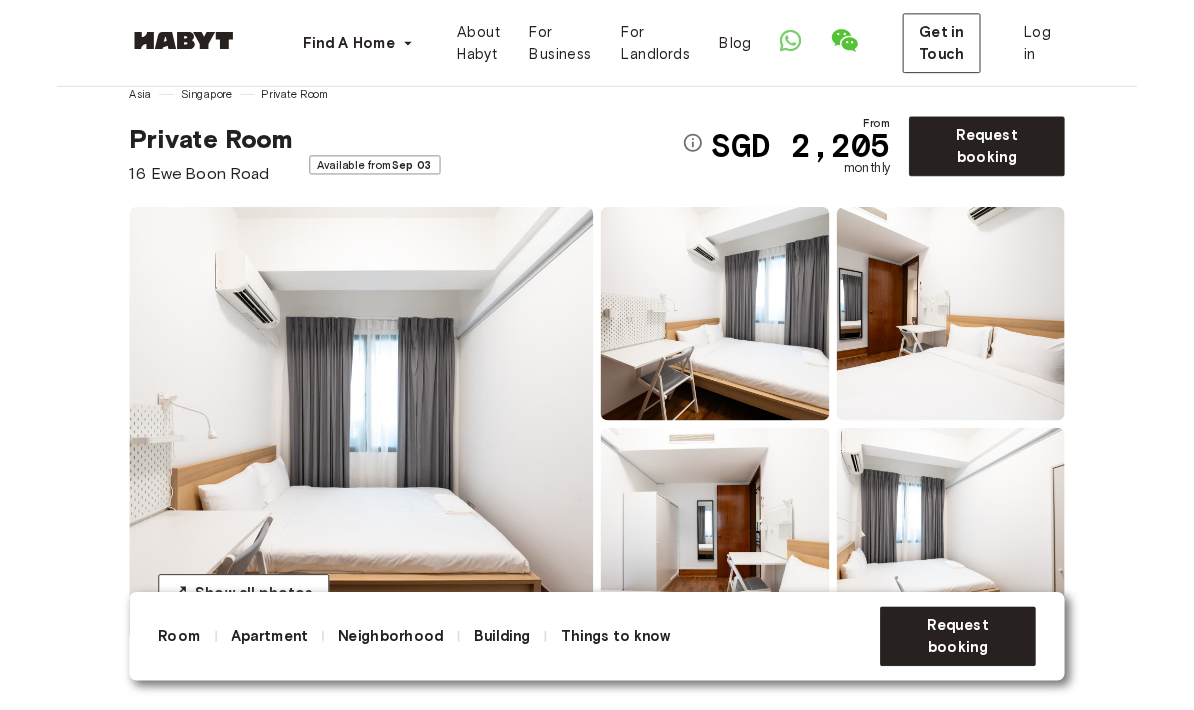 scroll, scrollTop: 0, scrollLeft: 0, axis: both 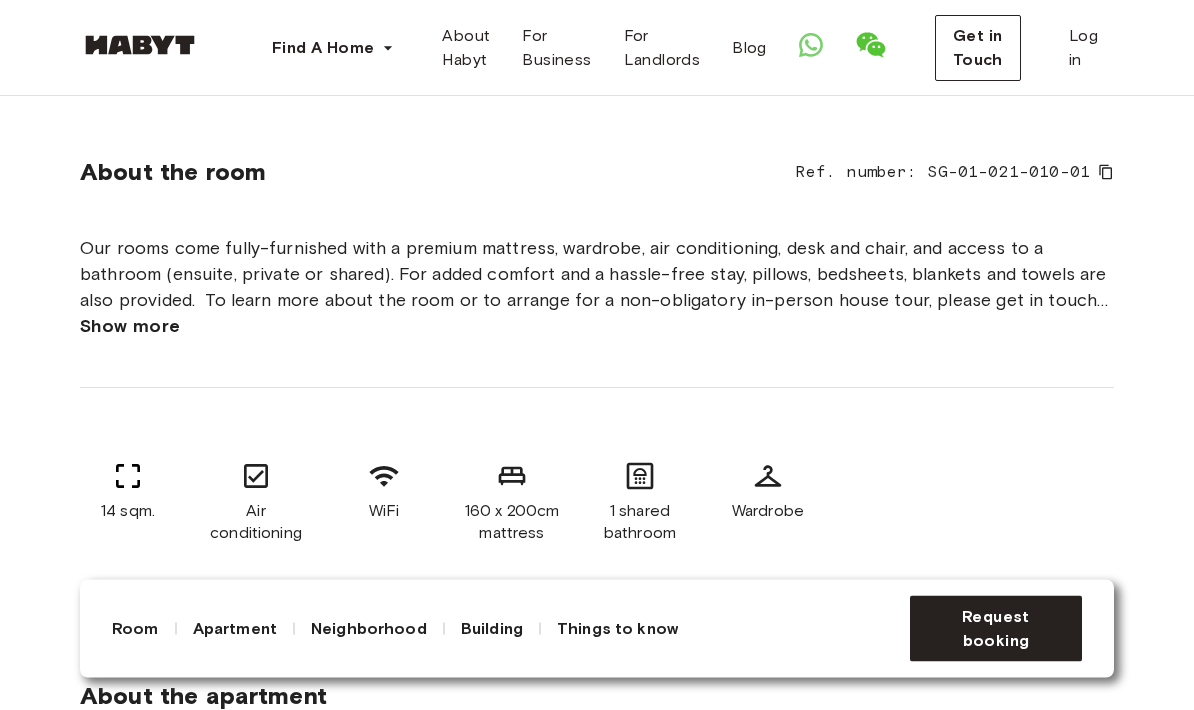 click on "here" at bounding box center (881, 327) 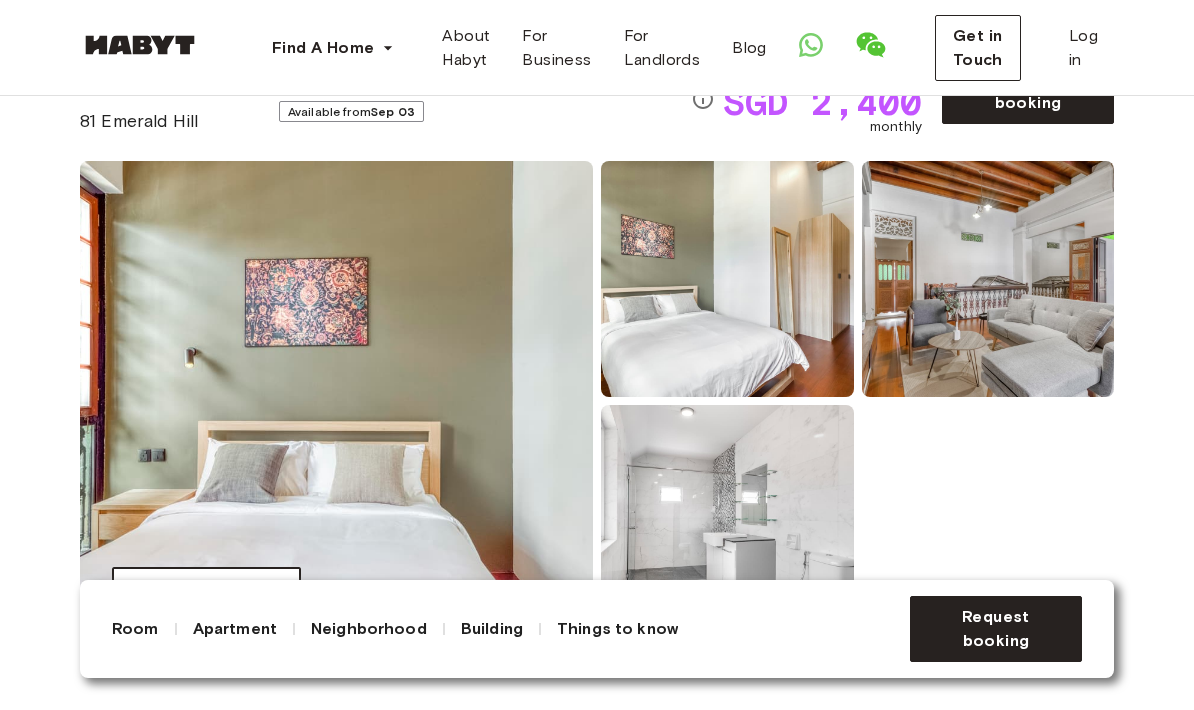 scroll, scrollTop: 144, scrollLeft: 0, axis: vertical 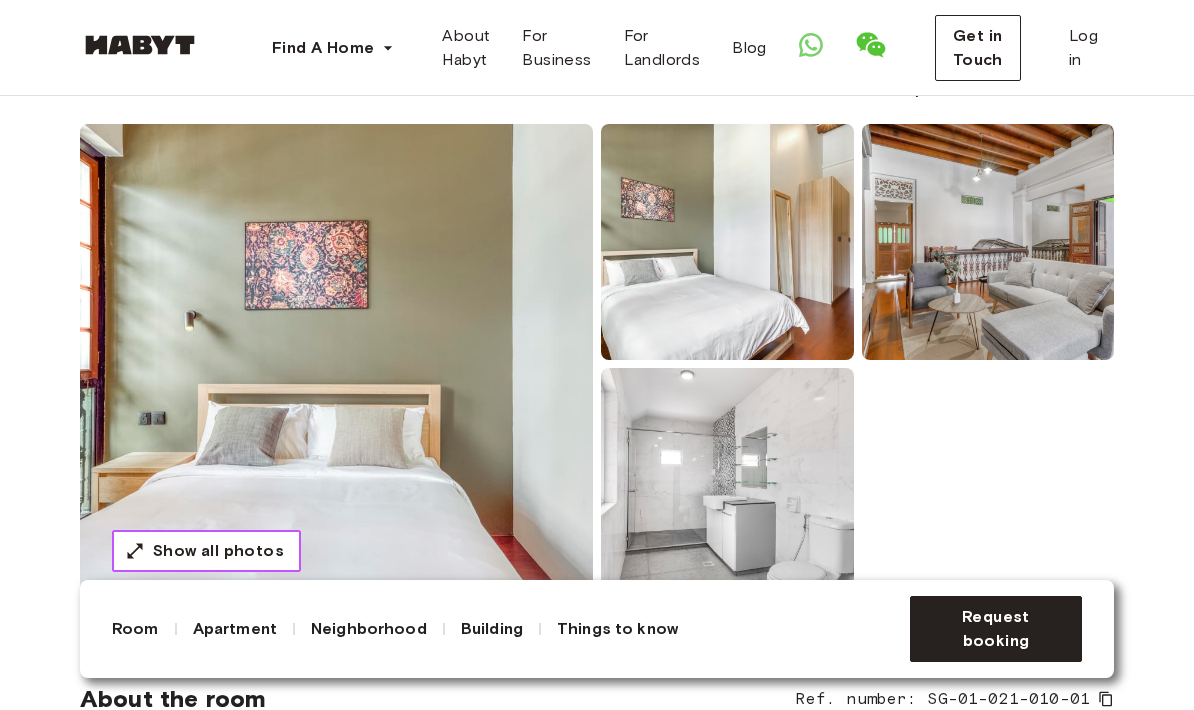 click on "Show all photos" at bounding box center [218, 551] 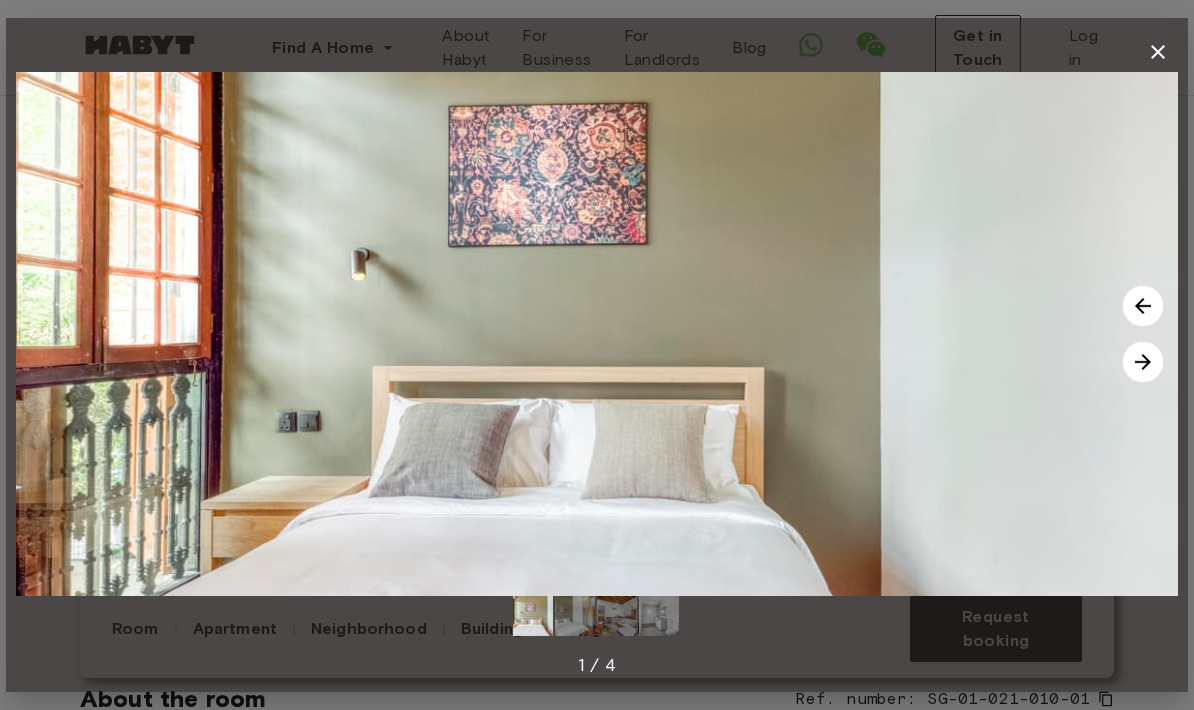 click at bounding box center [1143, 362] 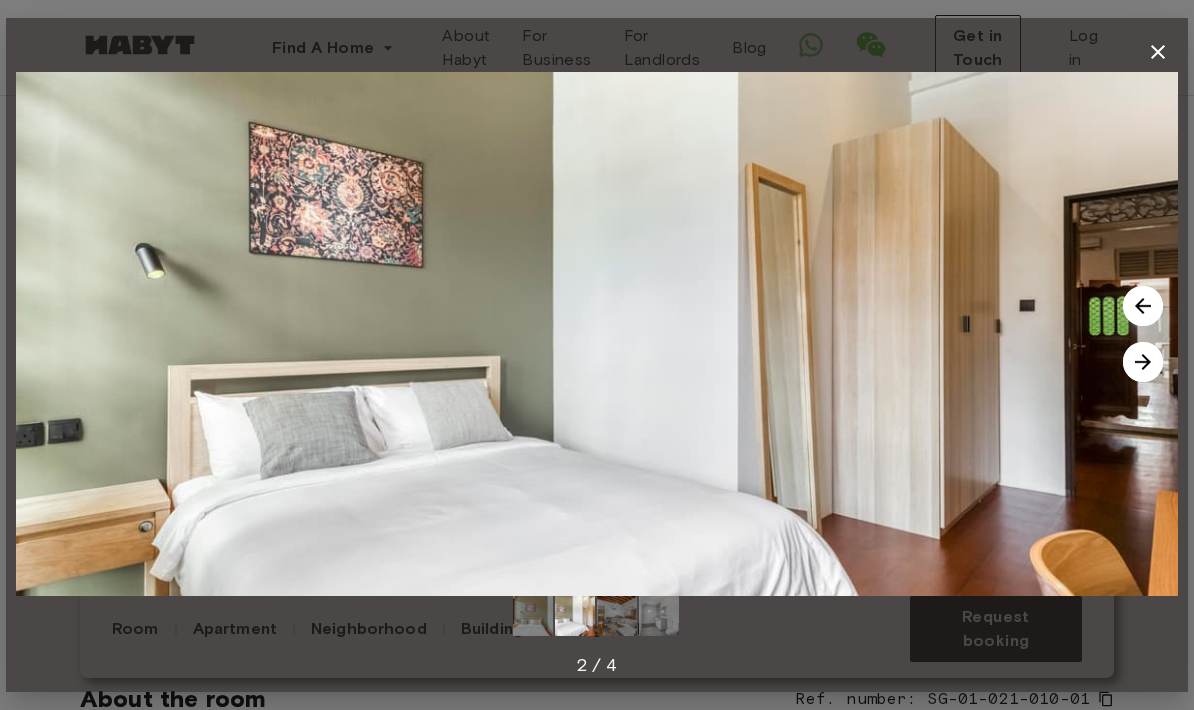 click at bounding box center [1143, 362] 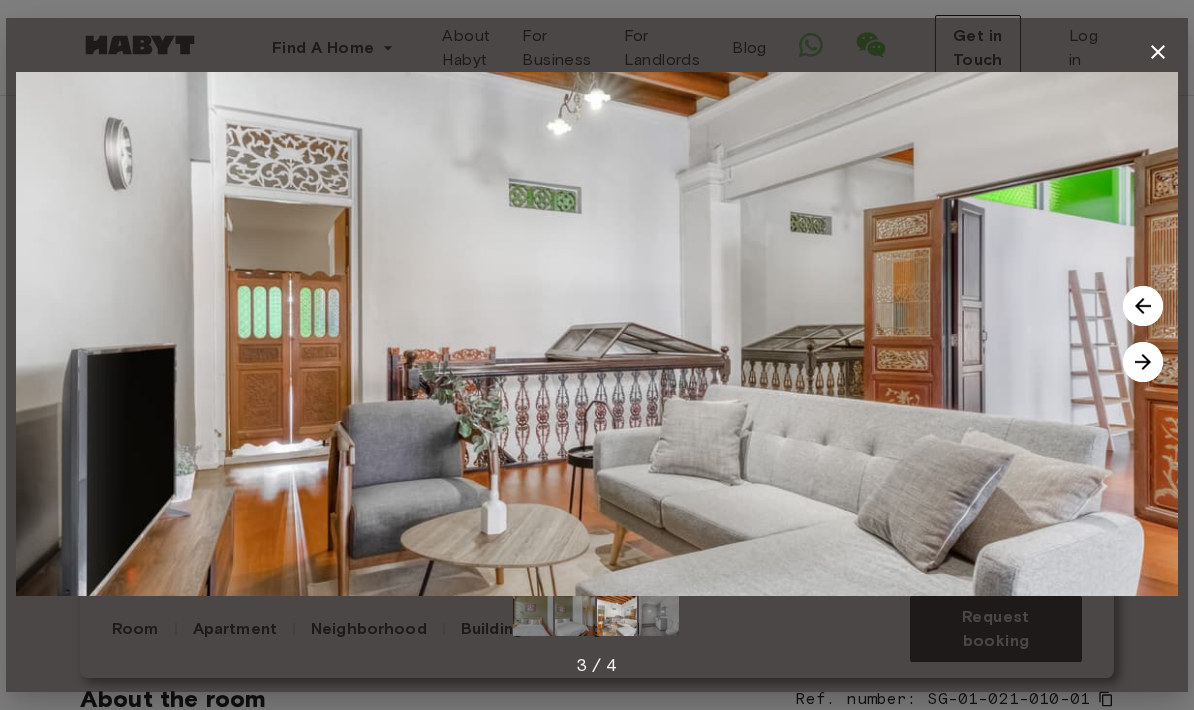 click at bounding box center (597, 334) 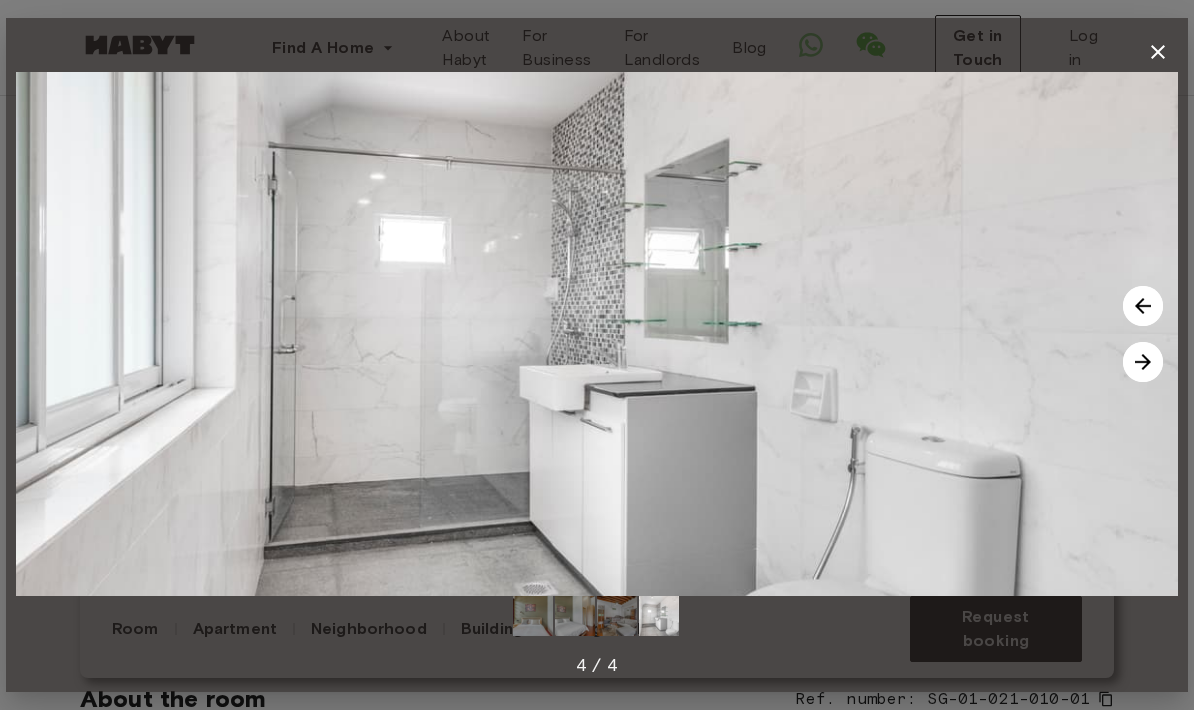 click at bounding box center [1143, 362] 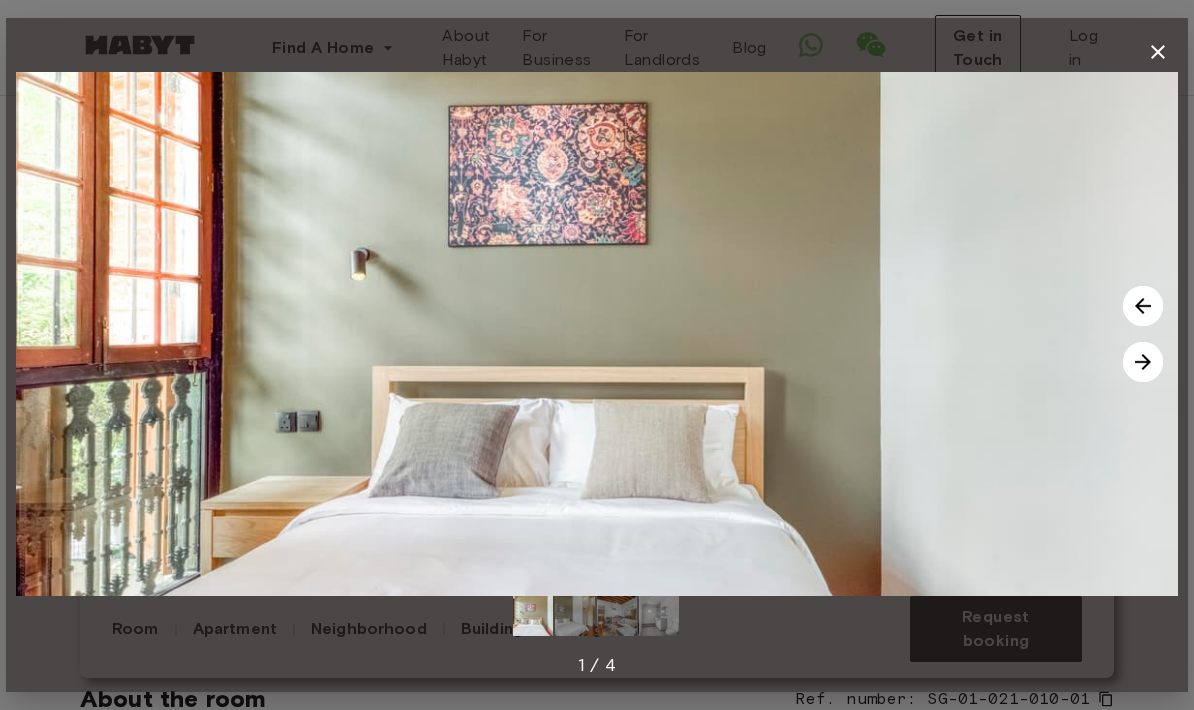 click at bounding box center (1143, 362) 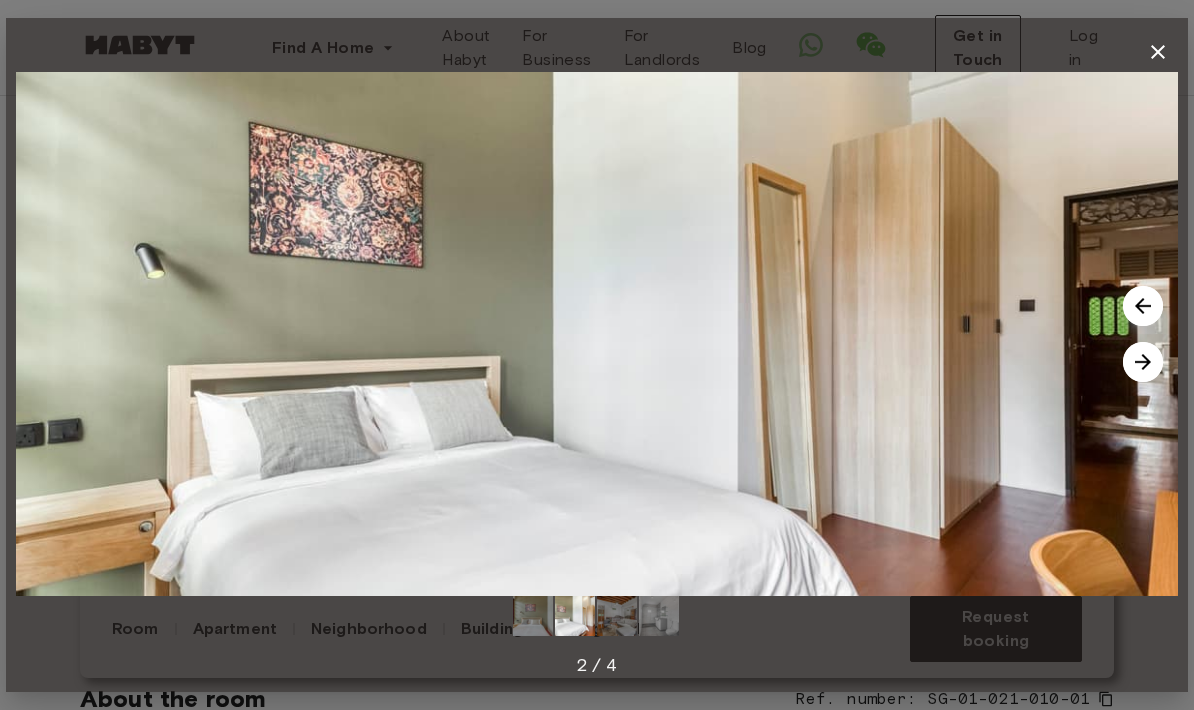 click 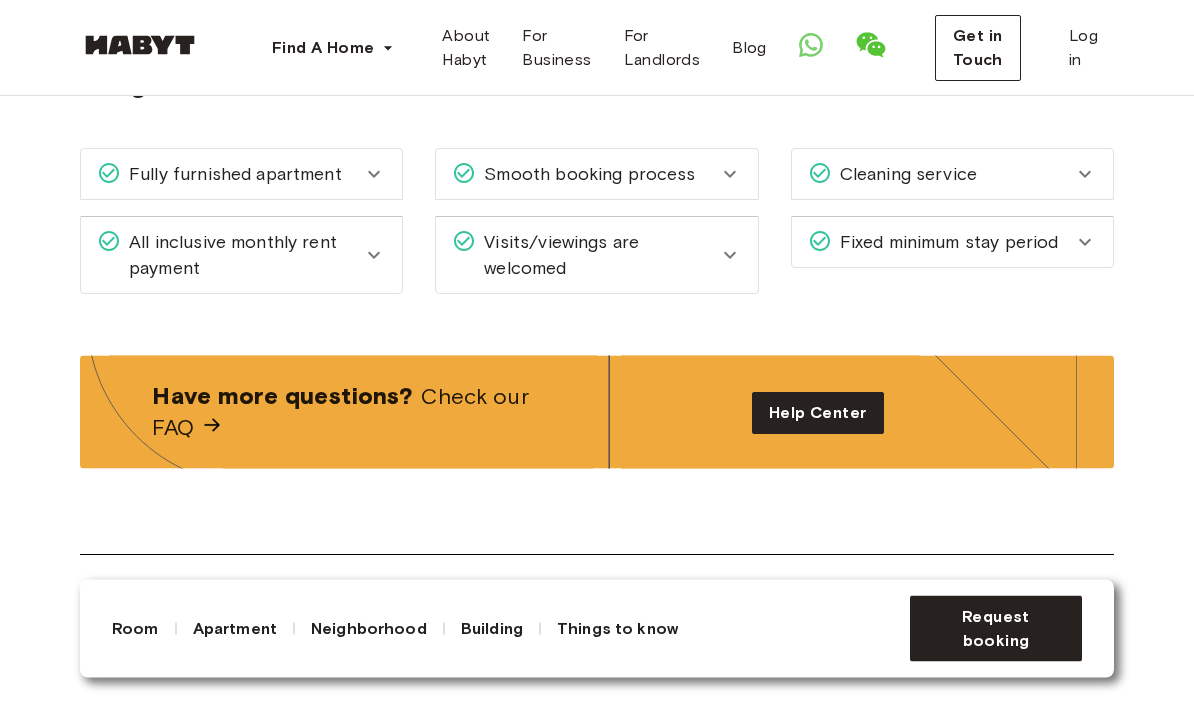 scroll, scrollTop: 2973, scrollLeft: 0, axis: vertical 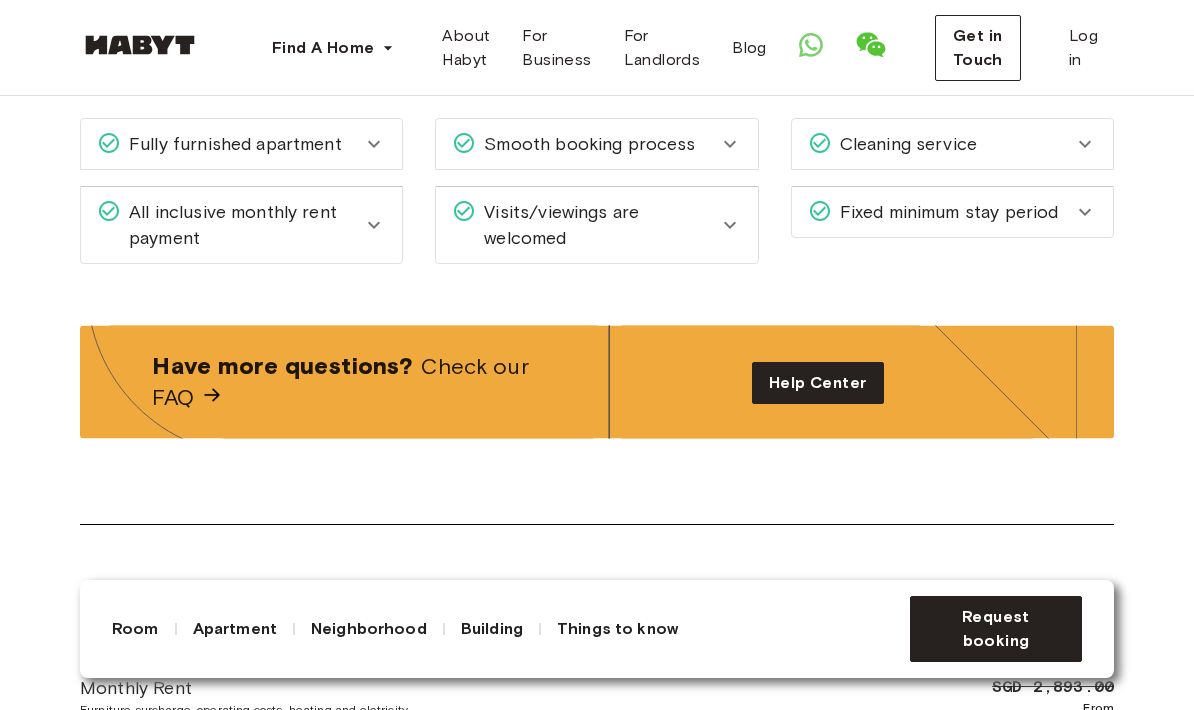 click on "Fixed minimum stay period" at bounding box center (945, 212) 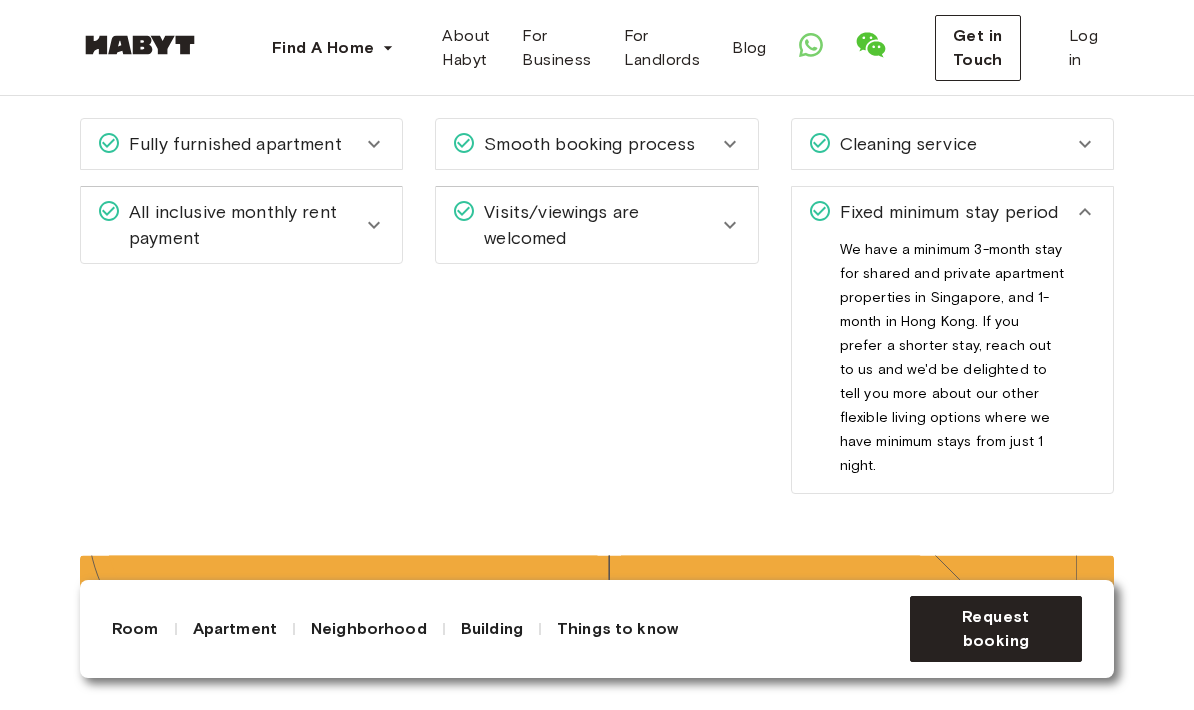 click on "Fixed minimum stay period" at bounding box center [952, 212] 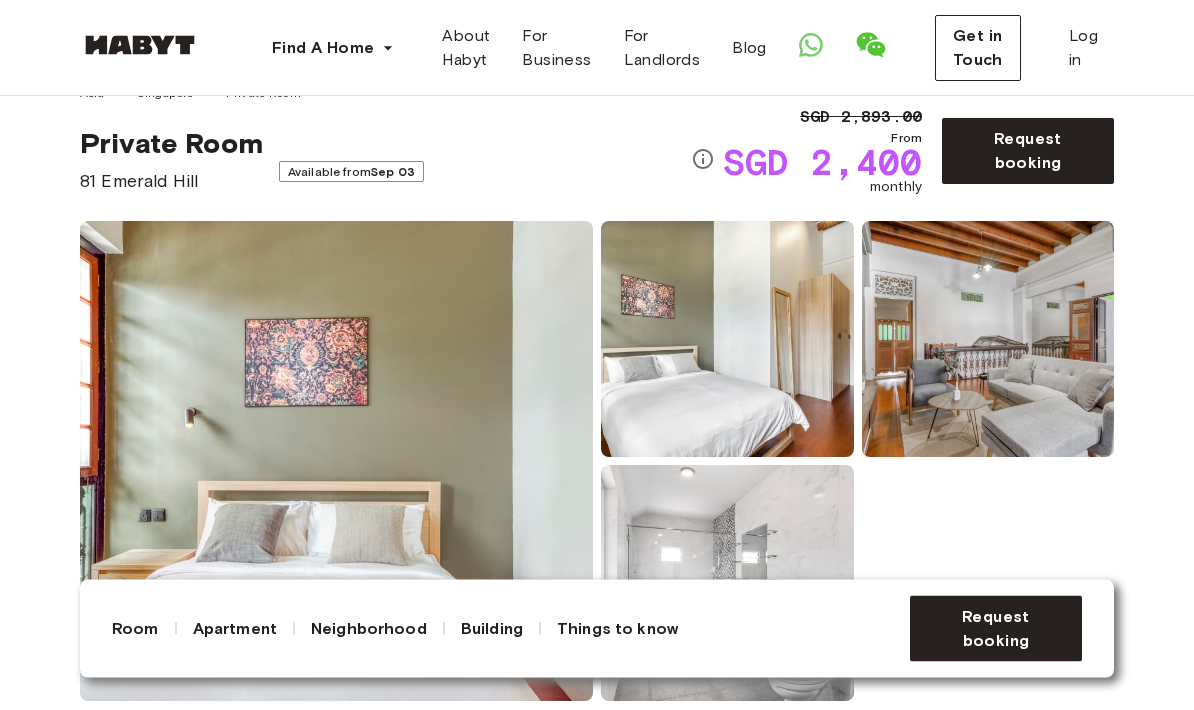 scroll, scrollTop: 0, scrollLeft: 0, axis: both 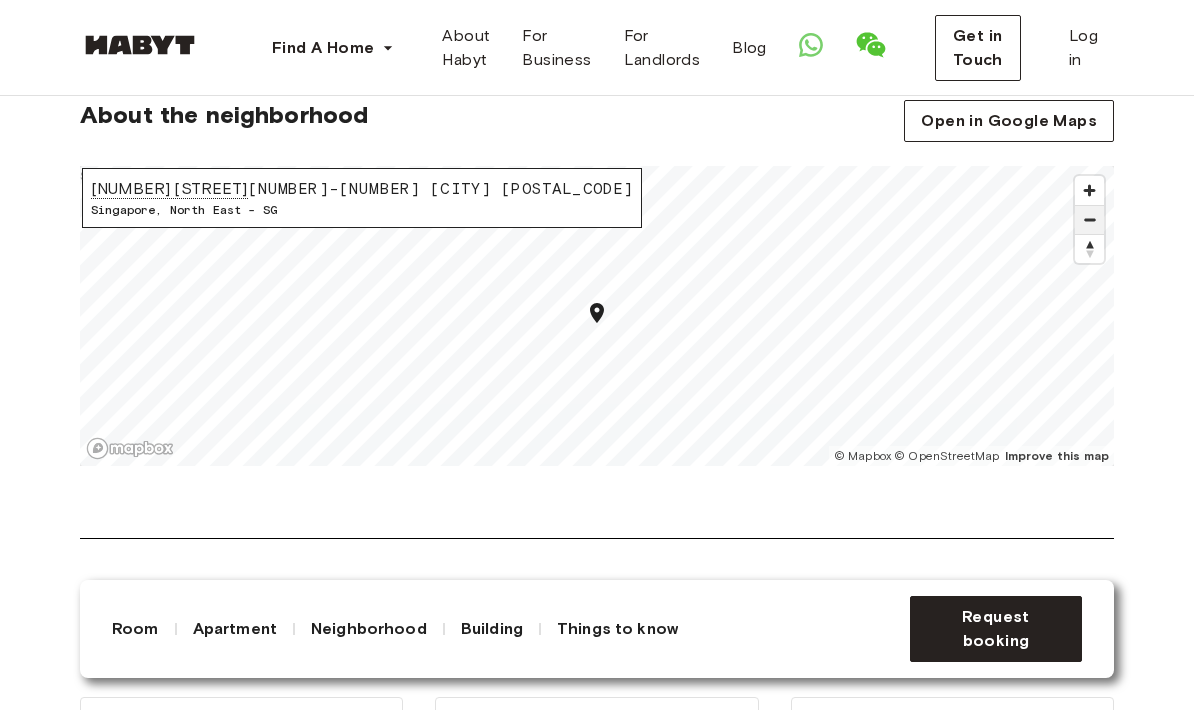 click at bounding box center [1089, 220] 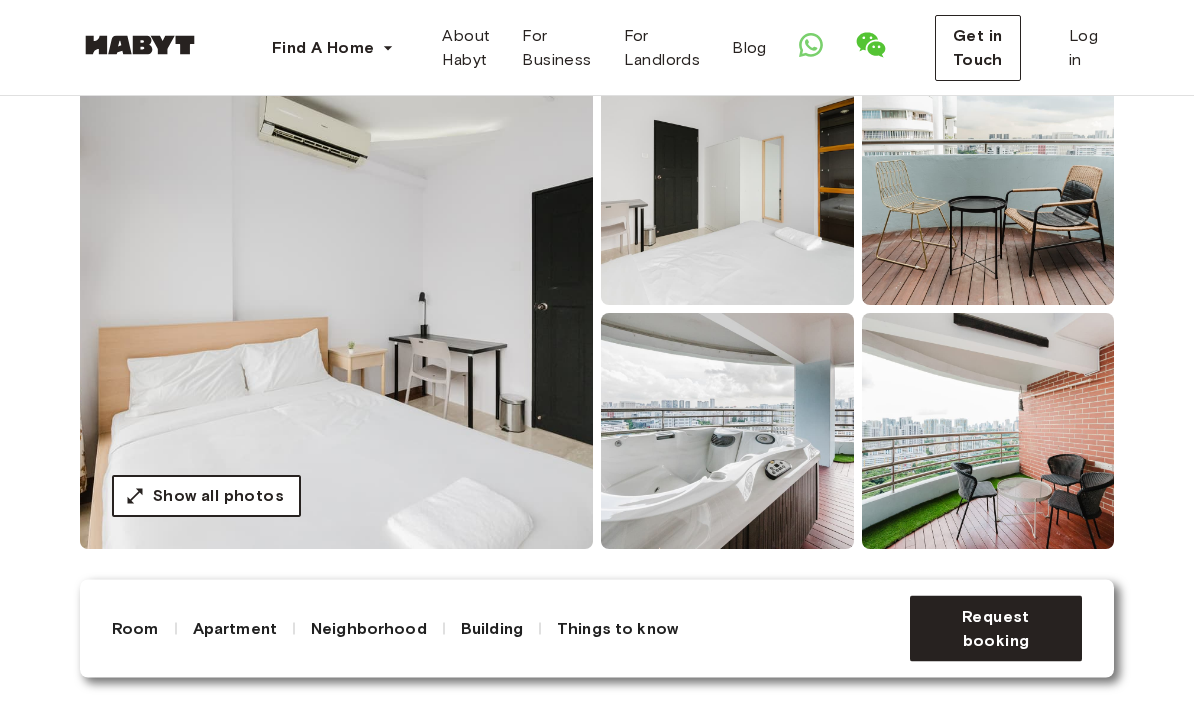 scroll, scrollTop: 229, scrollLeft: 0, axis: vertical 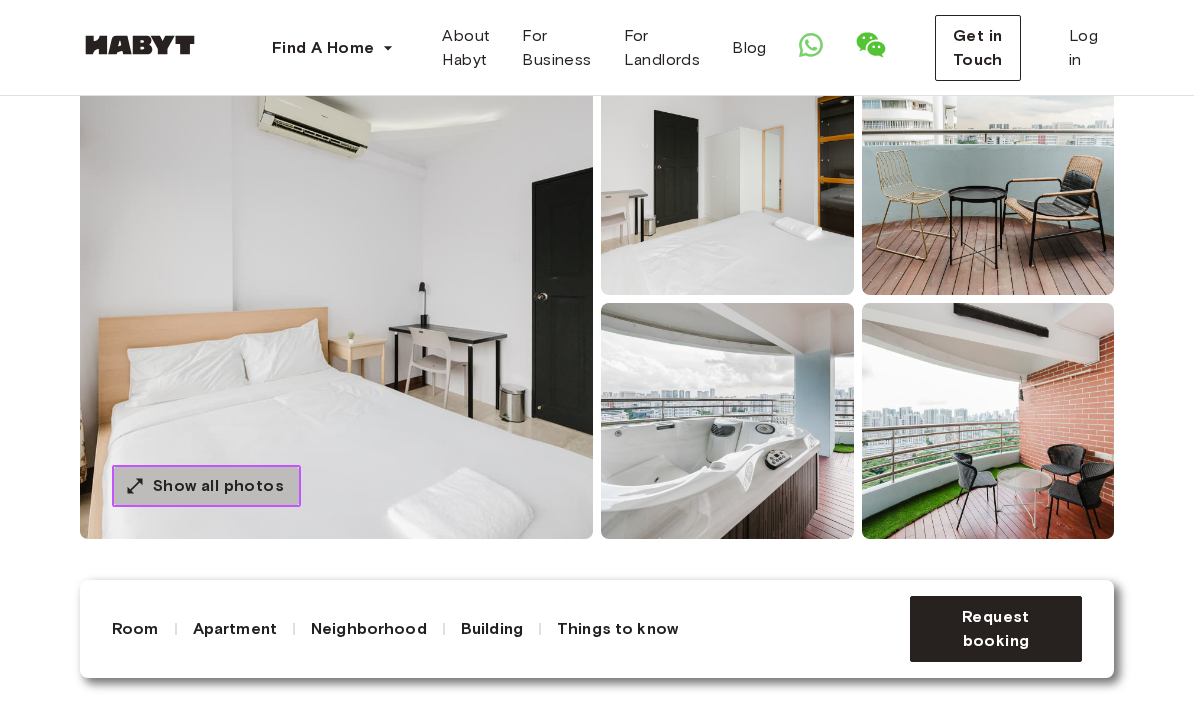 click on "Show all photos" at bounding box center [218, 486] 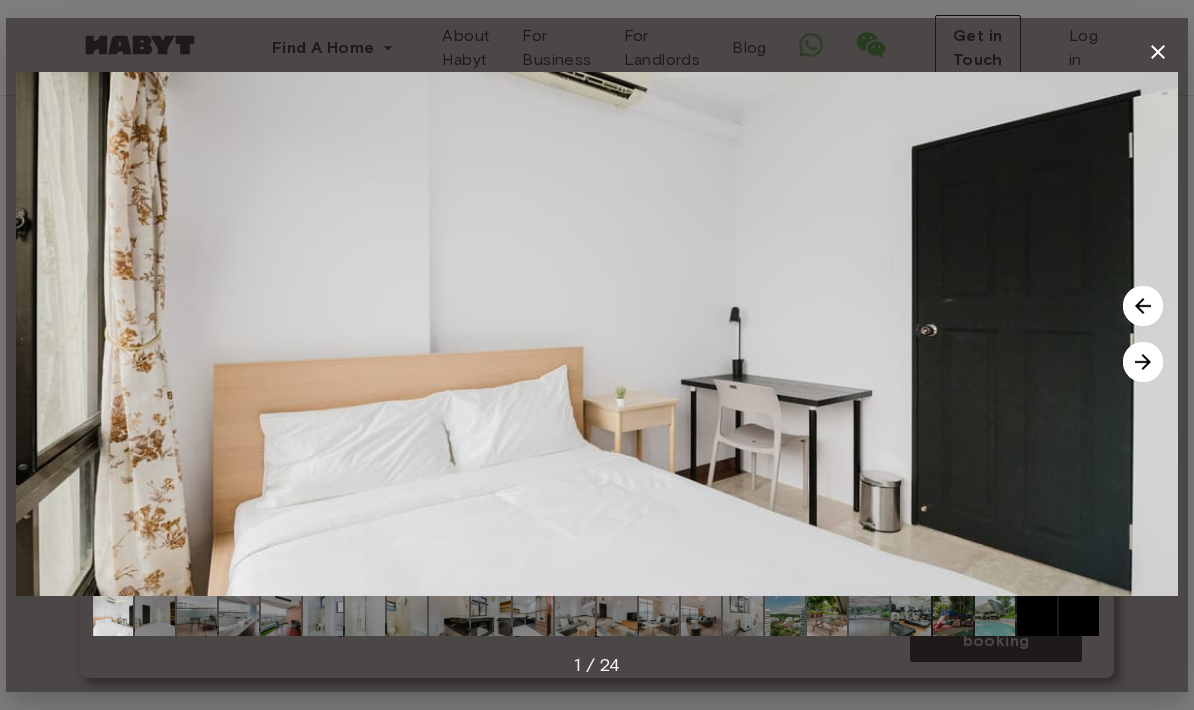 click at bounding box center [1143, 362] 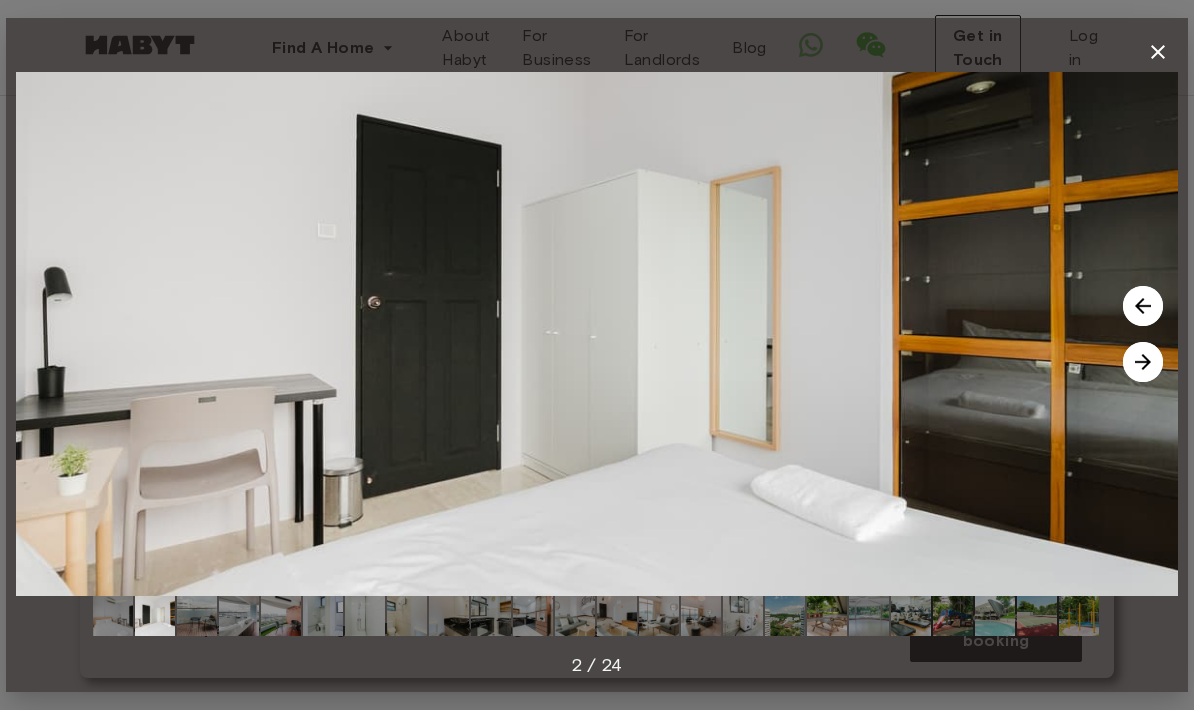 click at bounding box center [1143, 362] 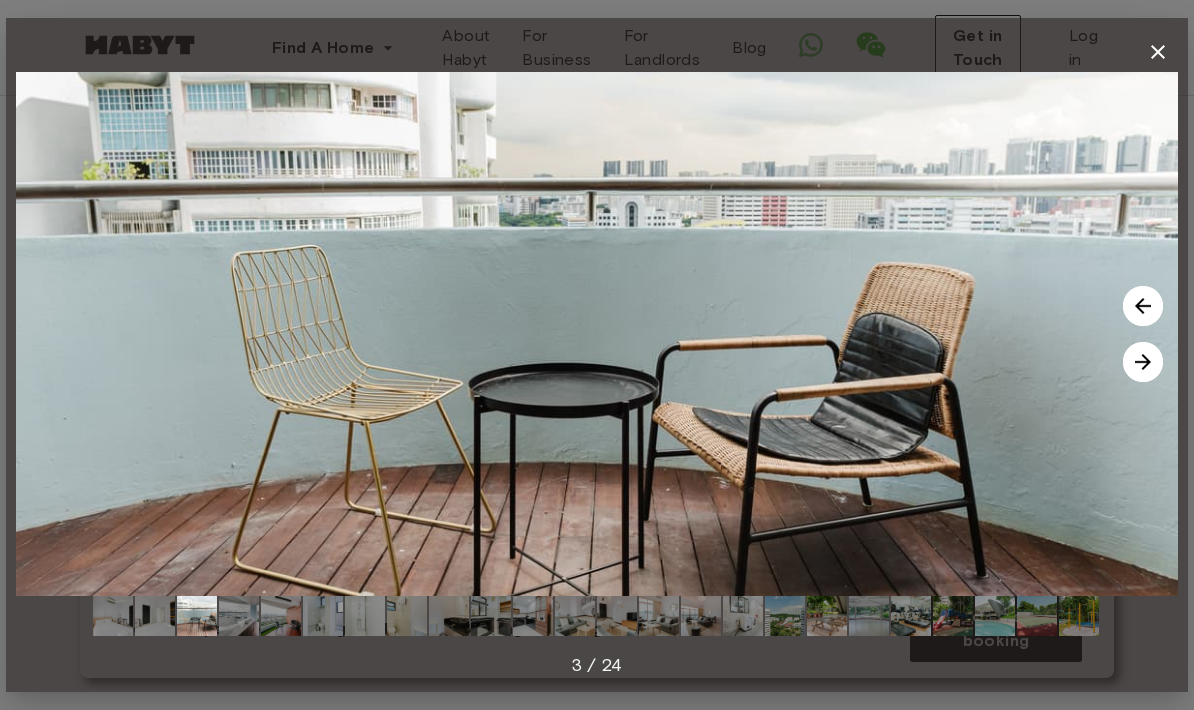 click at bounding box center [1143, 362] 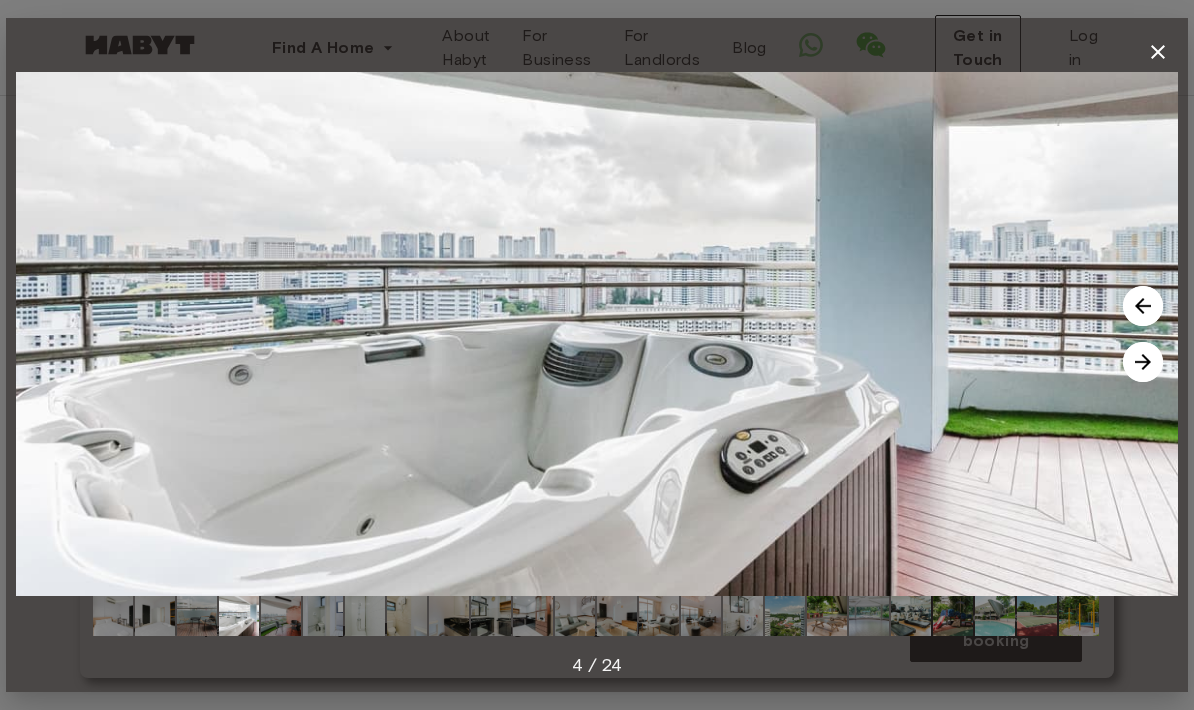click on "Find A Home Europe Amsterdam Berlin Frankfurt Hamburg Lisbon Madrid Milan Modena Paris Turin Munich Rotterdam Stuttgart Dusseldorf Cologne Zurich The Hague Graz Brussels Leipzig Asia Hong Kong Singapore Seoul Phuket Tokyo About Habyt For Business For Landlords Blog Get in Touch Log in Asia Singapore Private Room Private Room 1005 Lower Delta Road #23-03 Singapore 099309 Available from  Sep 05 From SGD 1,680 monthly Request booking Show all photos About the room Ref. number:   SG-01-108-001-006 Our rooms come fully-furnished with a premium mattress, wardrobe, air conditioning, desk and chair, and access to a bathroom (ensuite, private or shared). For added comfort and a hassle-free stay, pillows, bedsheets, blankets and towels are also provided.  To learn more about the room or to arrange for a non-obligatory in-person house tour, get in touch with us.  Show more 11 sqm. Wardrobe 160 x 200cm mattress WiFi Air conditioning 1 shared bathroom About the apartment 3971 sqft 23rd Floor 7 bedrooms Smart TV 28 sqm." at bounding box center (597, 3561) 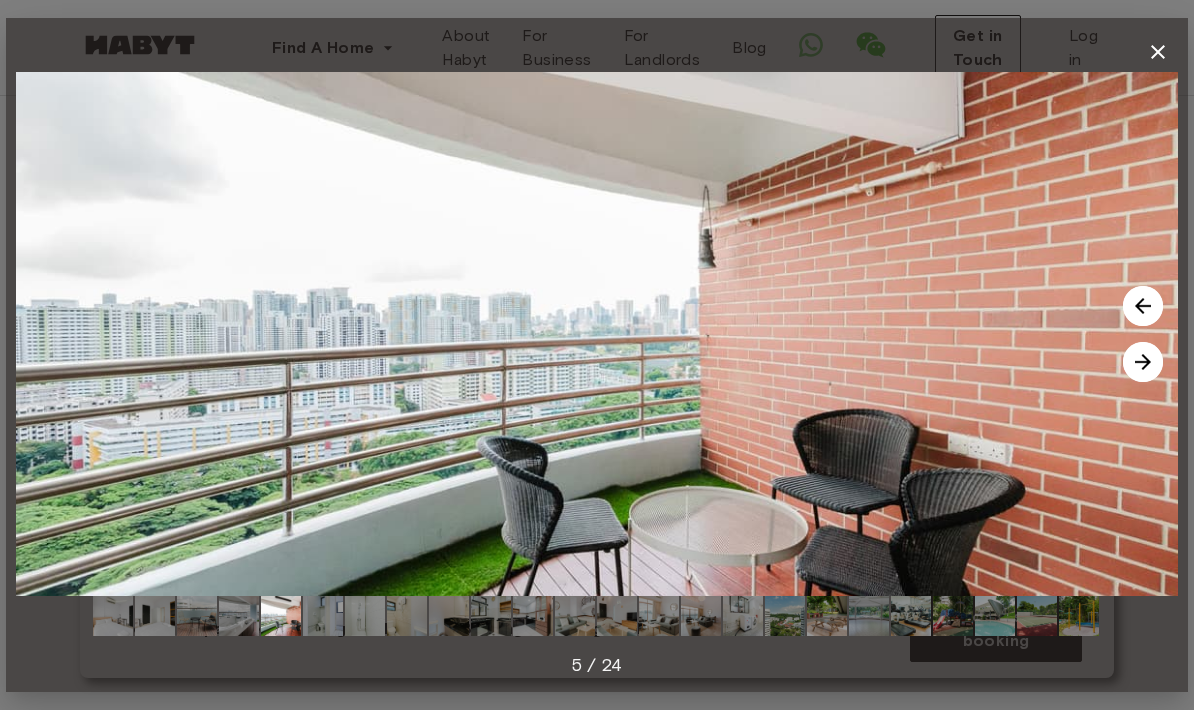 click at bounding box center [1143, 362] 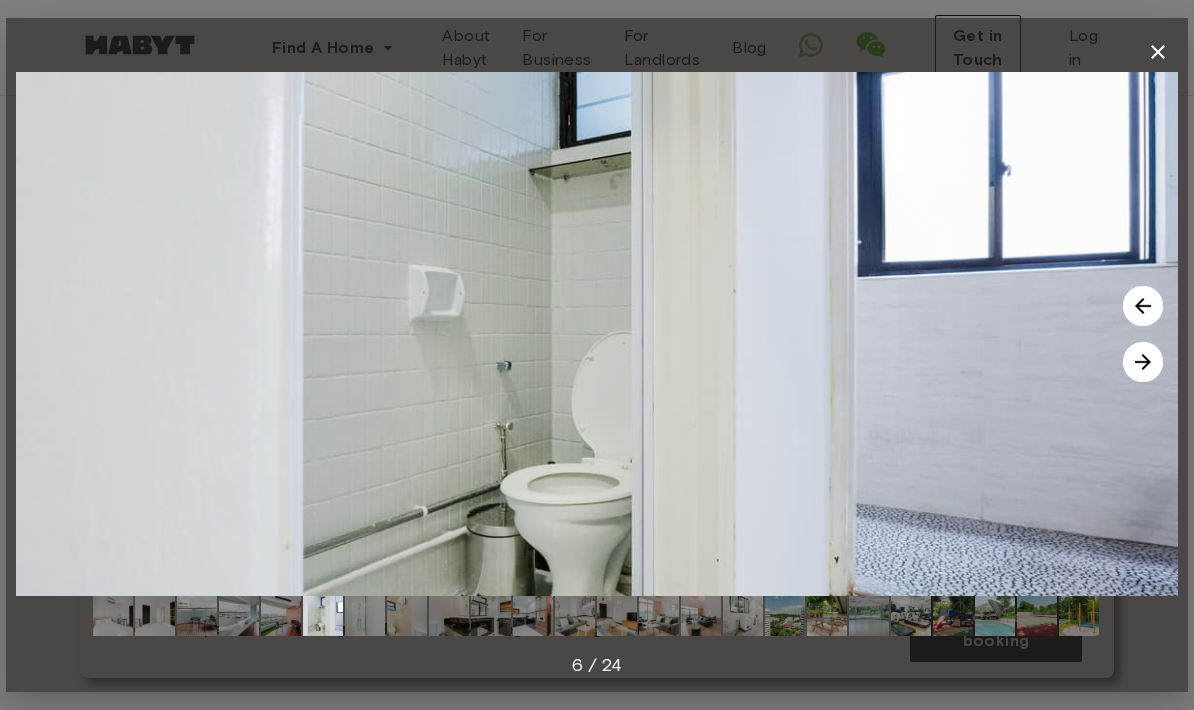 click at bounding box center [1143, 362] 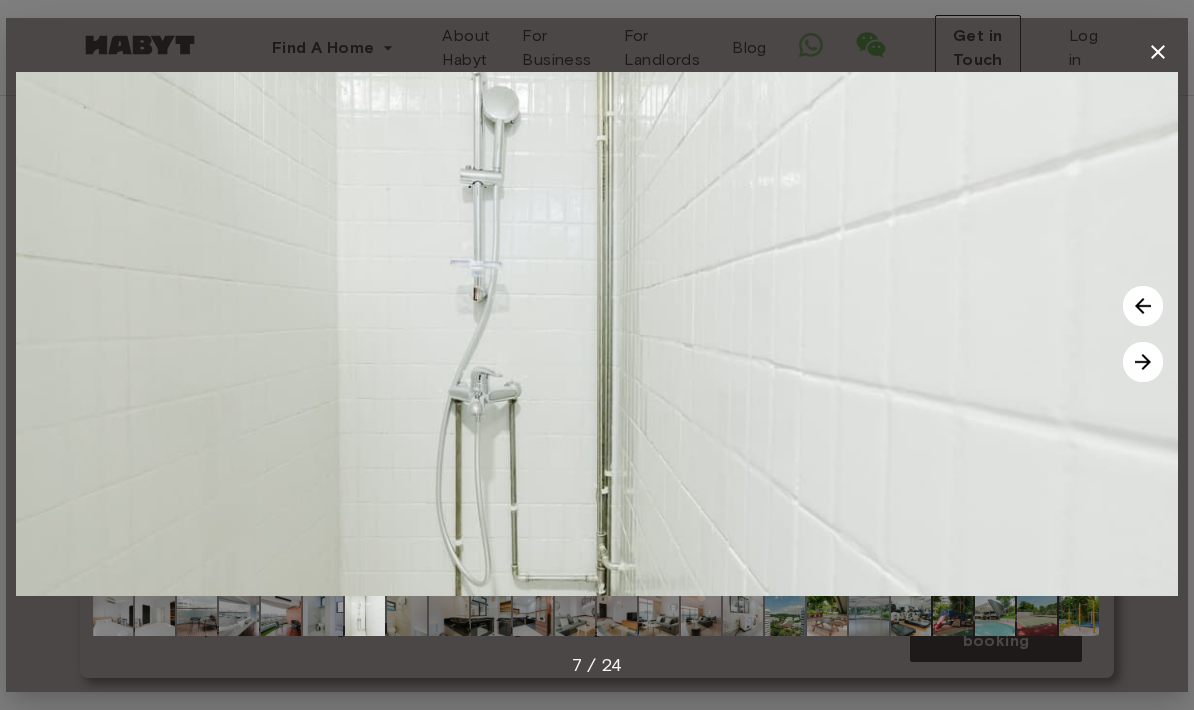click at bounding box center (1143, 362) 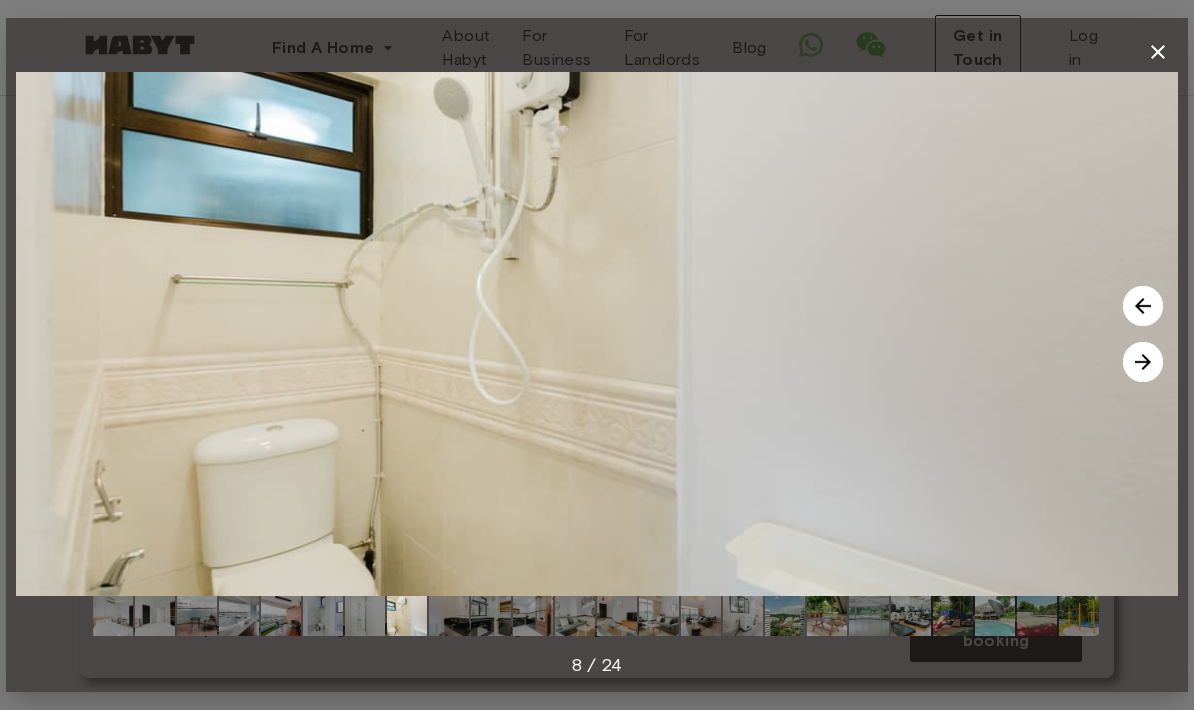 click at bounding box center (1143, 362) 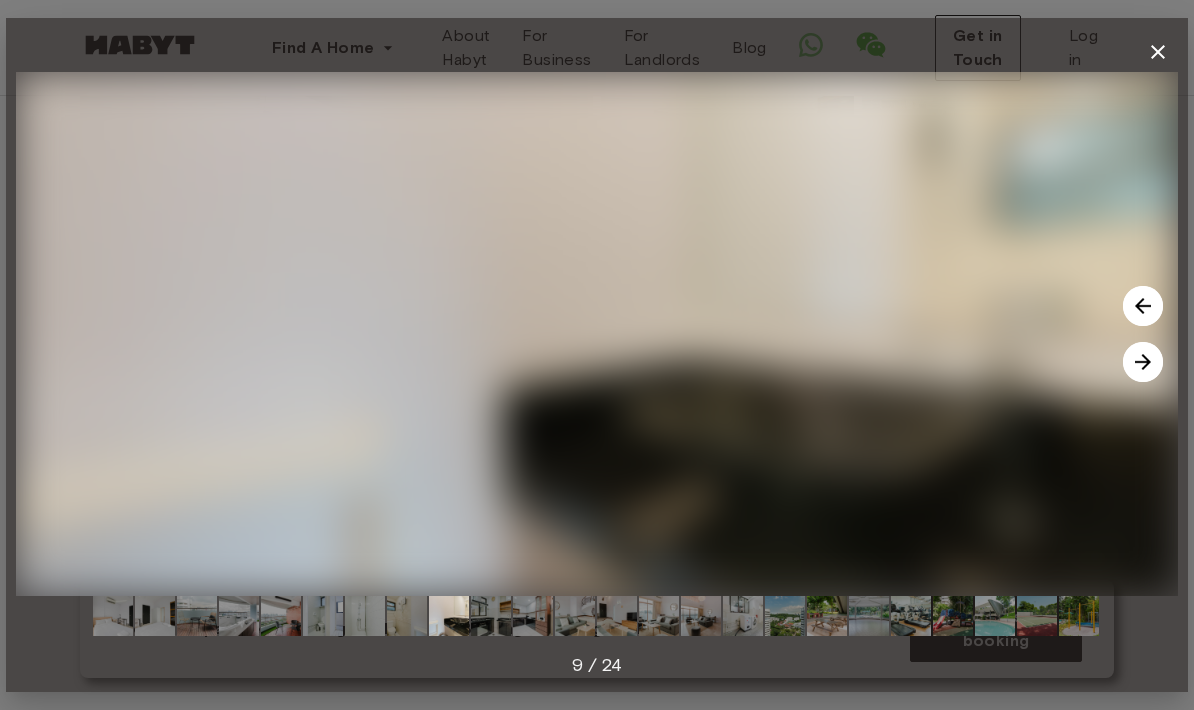 scroll, scrollTop: 309, scrollLeft: 0, axis: vertical 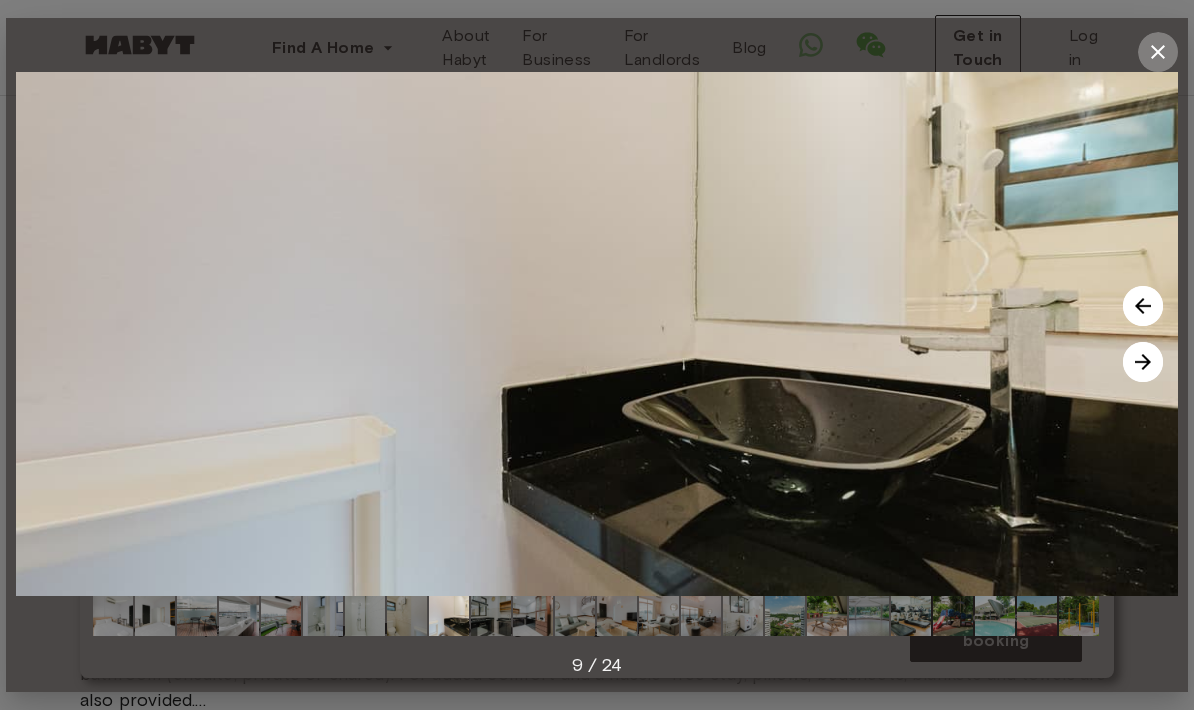 click 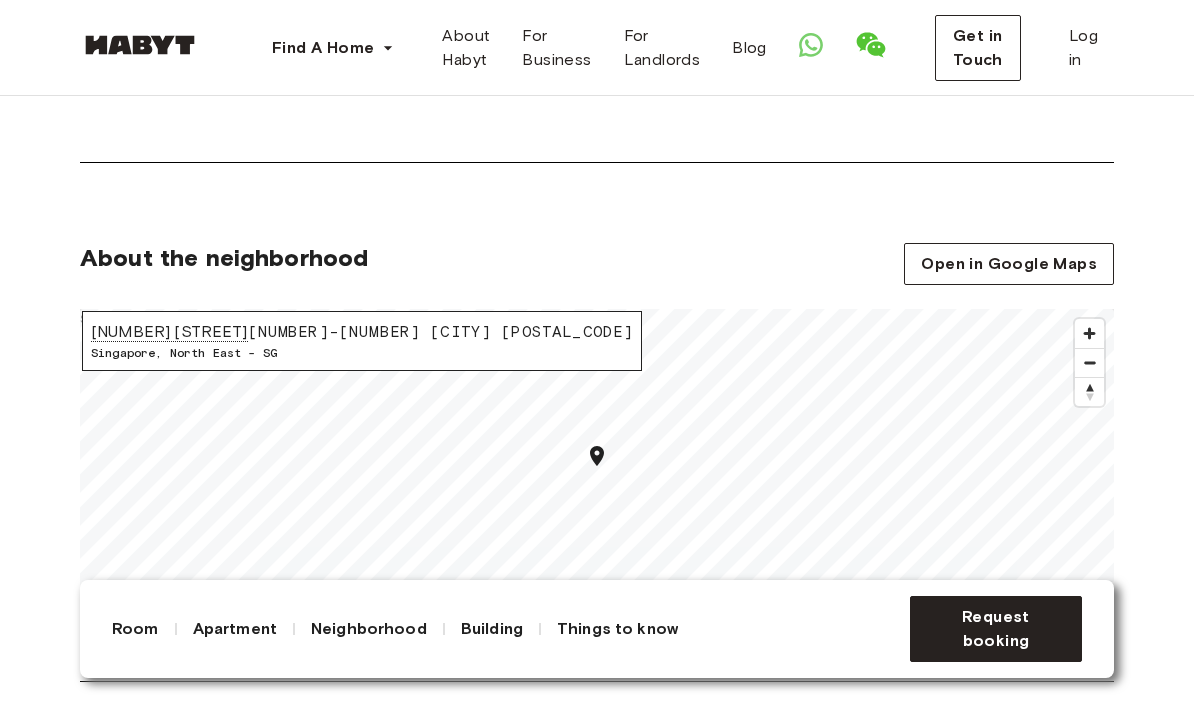 scroll, scrollTop: 2781, scrollLeft: 0, axis: vertical 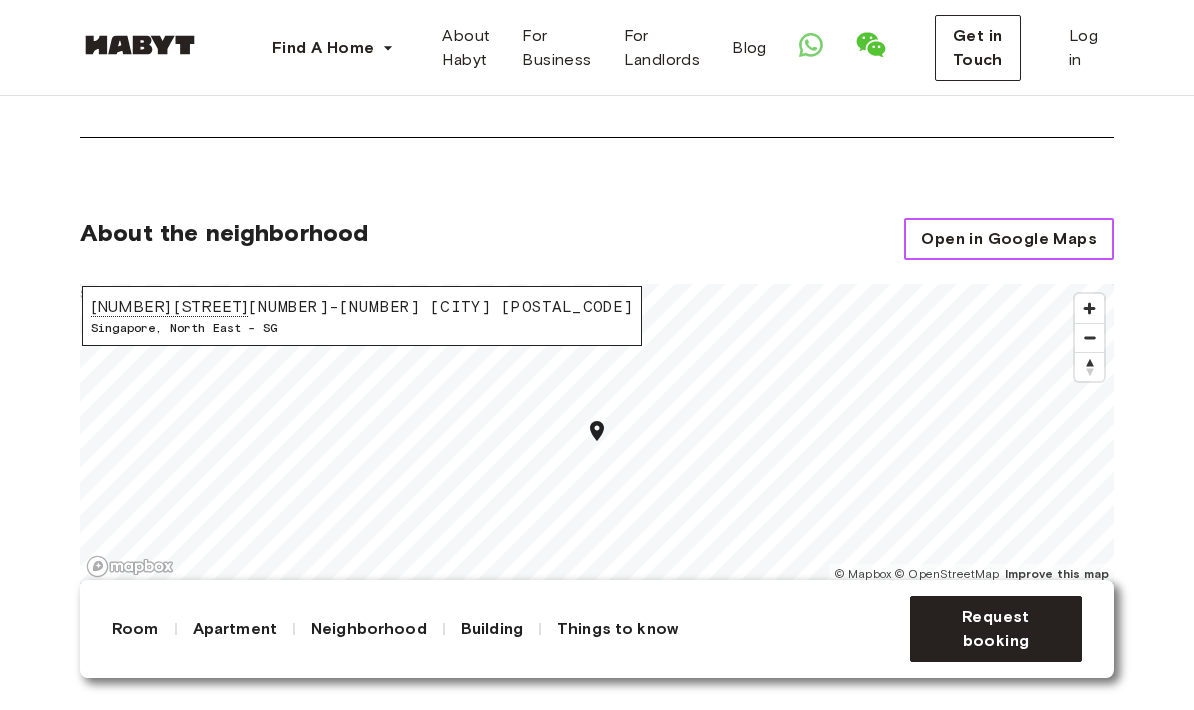 click on "Open in Google Maps" at bounding box center [1009, 239] 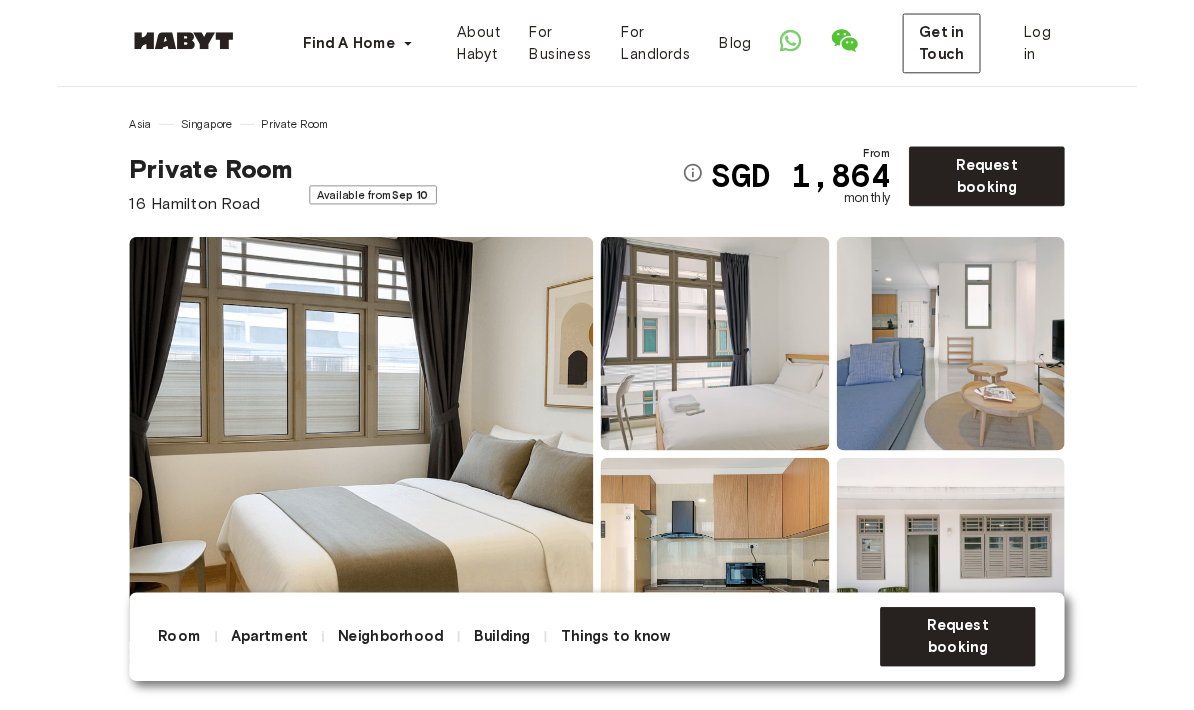 scroll, scrollTop: 0, scrollLeft: 0, axis: both 